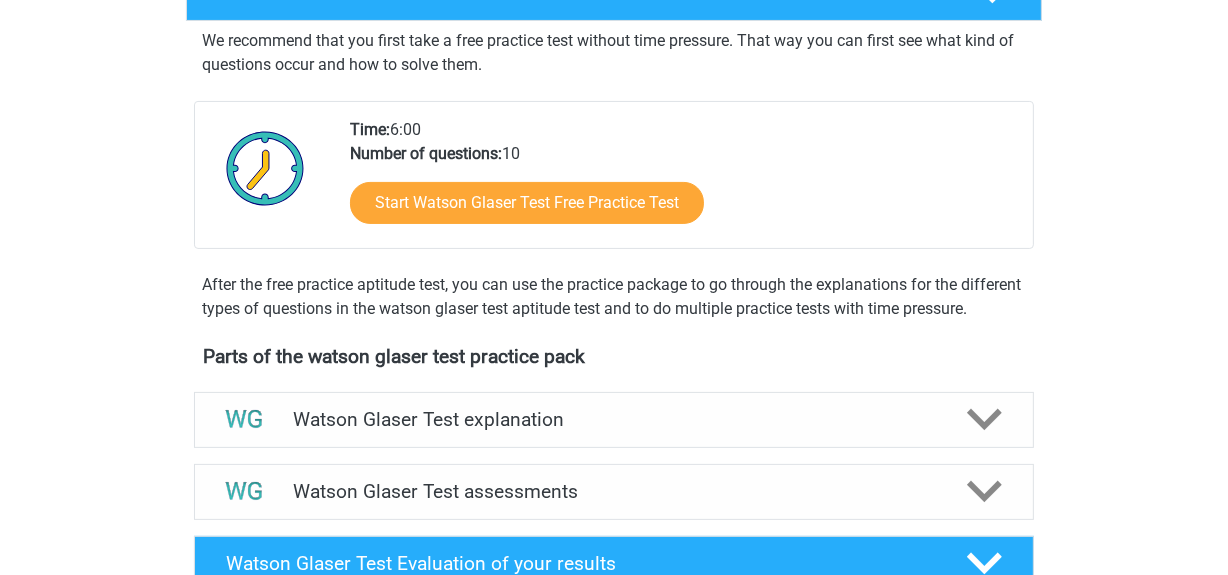 scroll, scrollTop: 315, scrollLeft: 0, axis: vertical 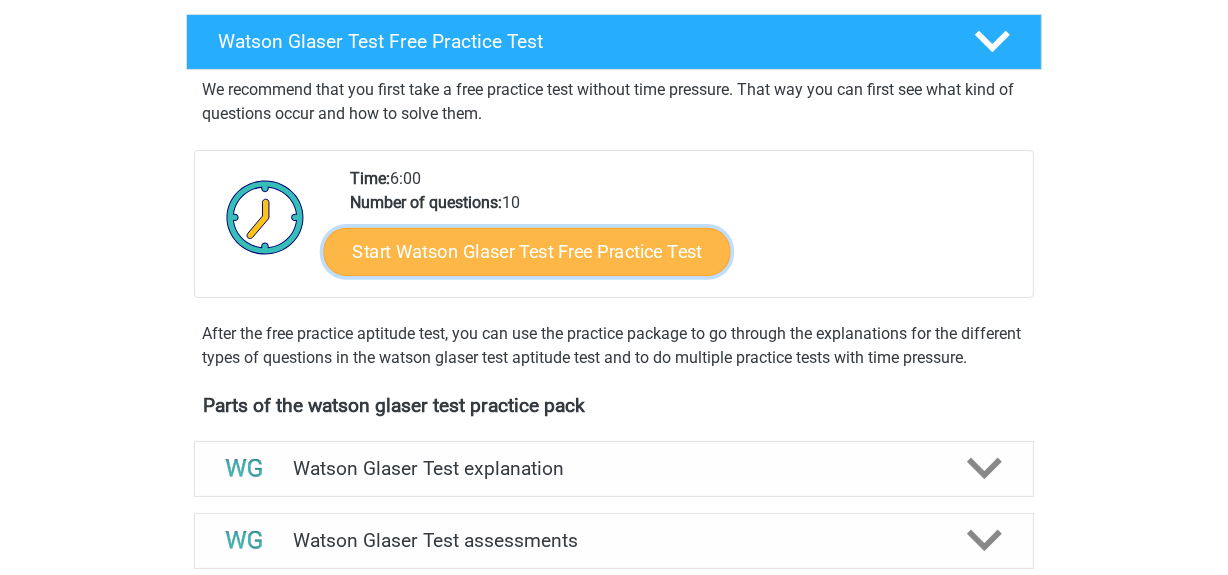 click on "Start Watson Glaser Test
Free Practice Test" at bounding box center (527, 252) 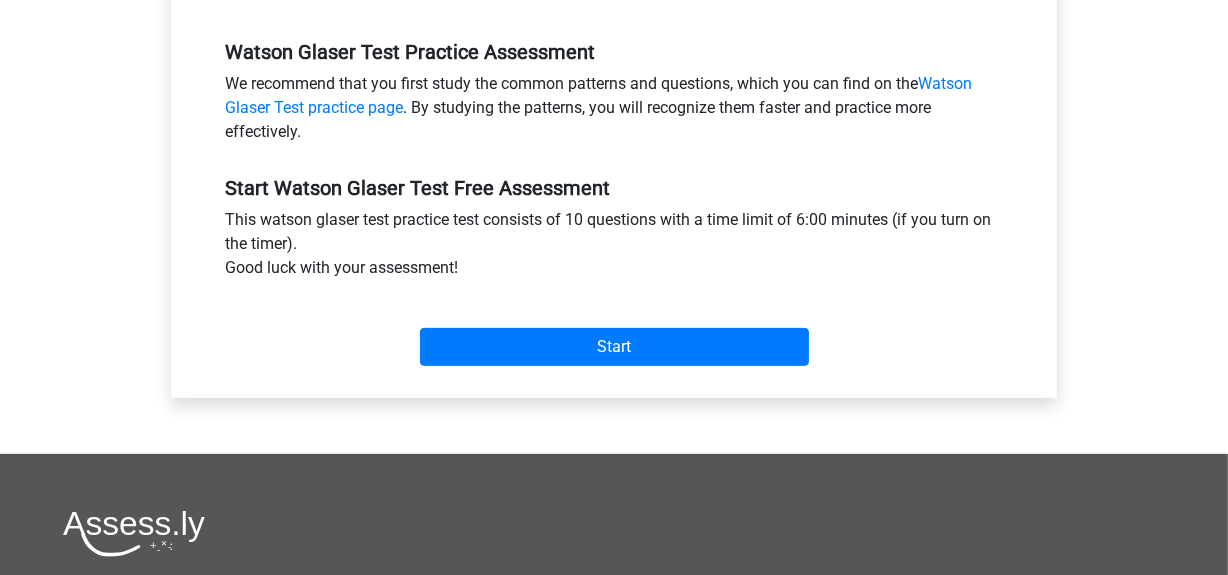 scroll, scrollTop: 614, scrollLeft: 0, axis: vertical 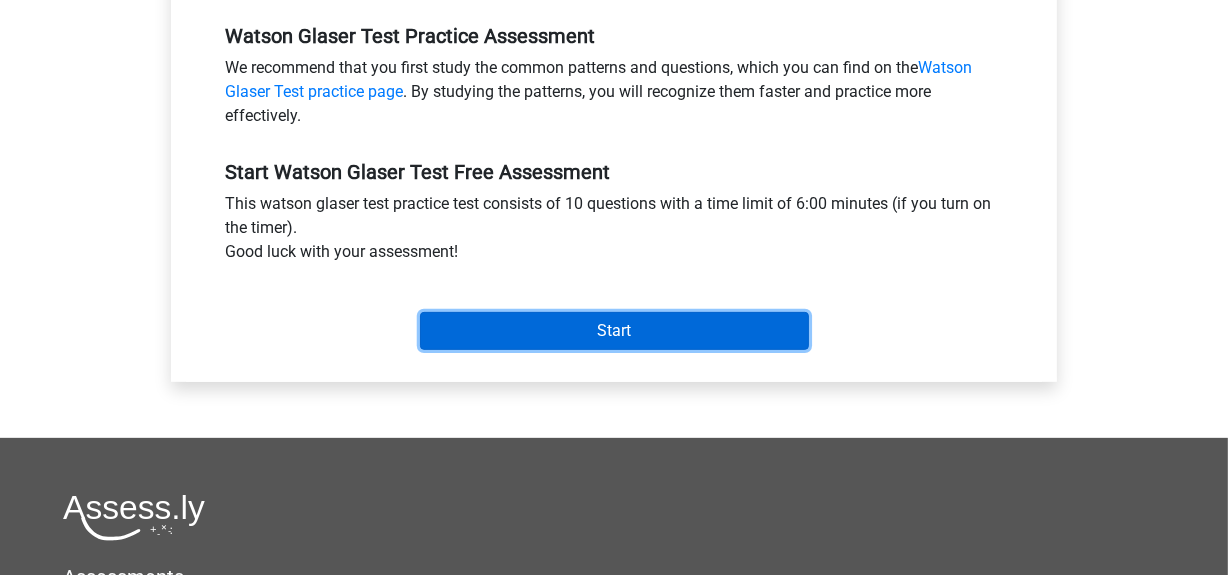 click on "Start" at bounding box center (614, 331) 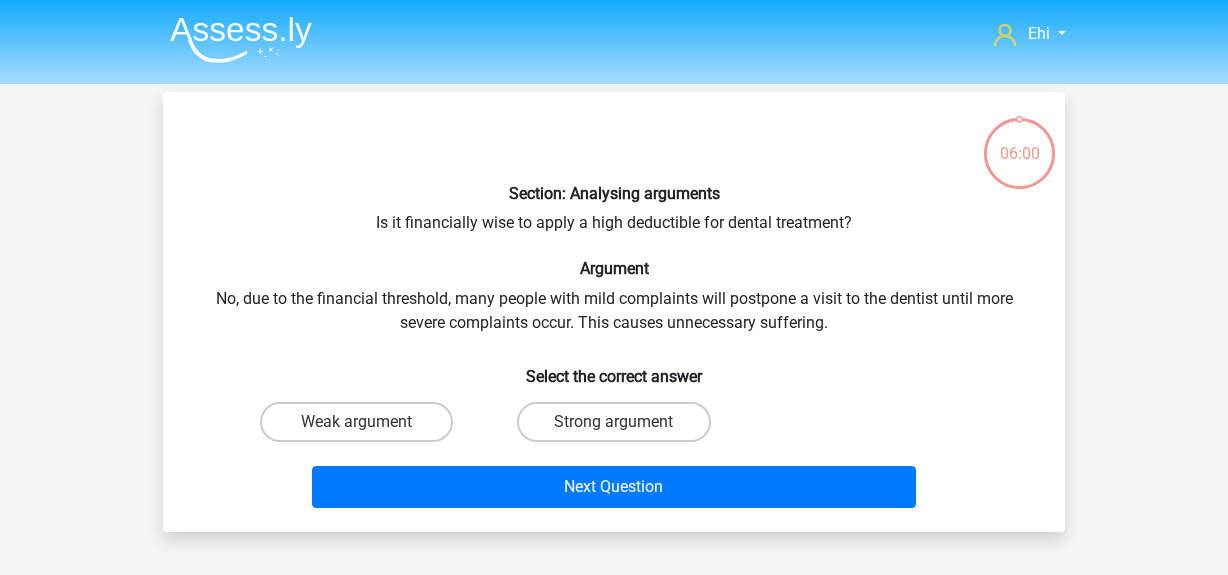 scroll, scrollTop: 0, scrollLeft: 0, axis: both 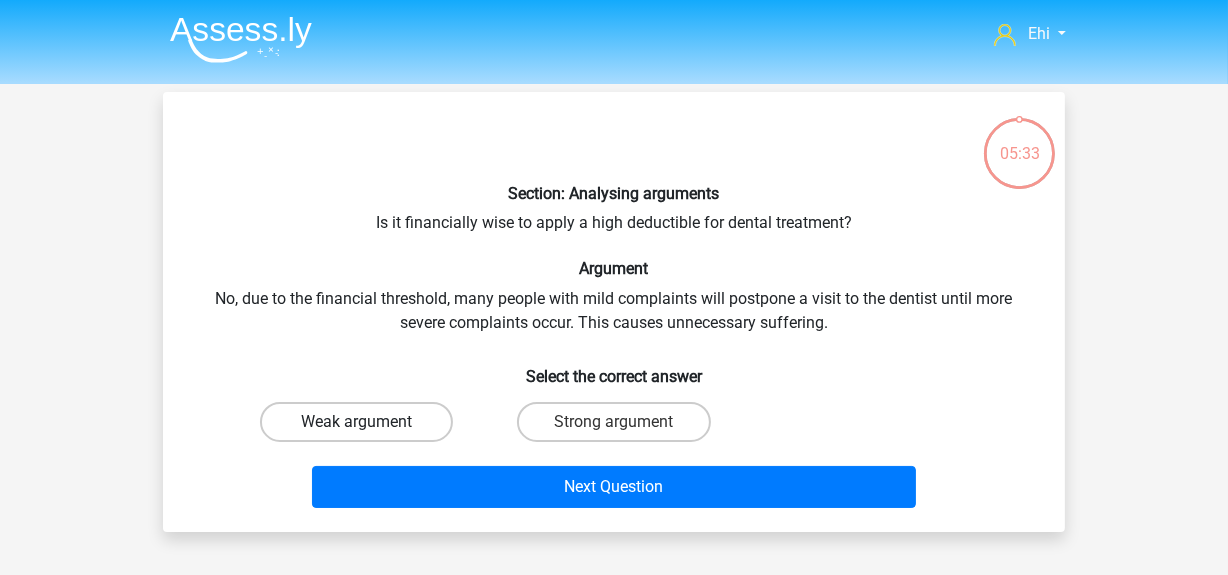 click on "Weak argument" at bounding box center (356, 422) 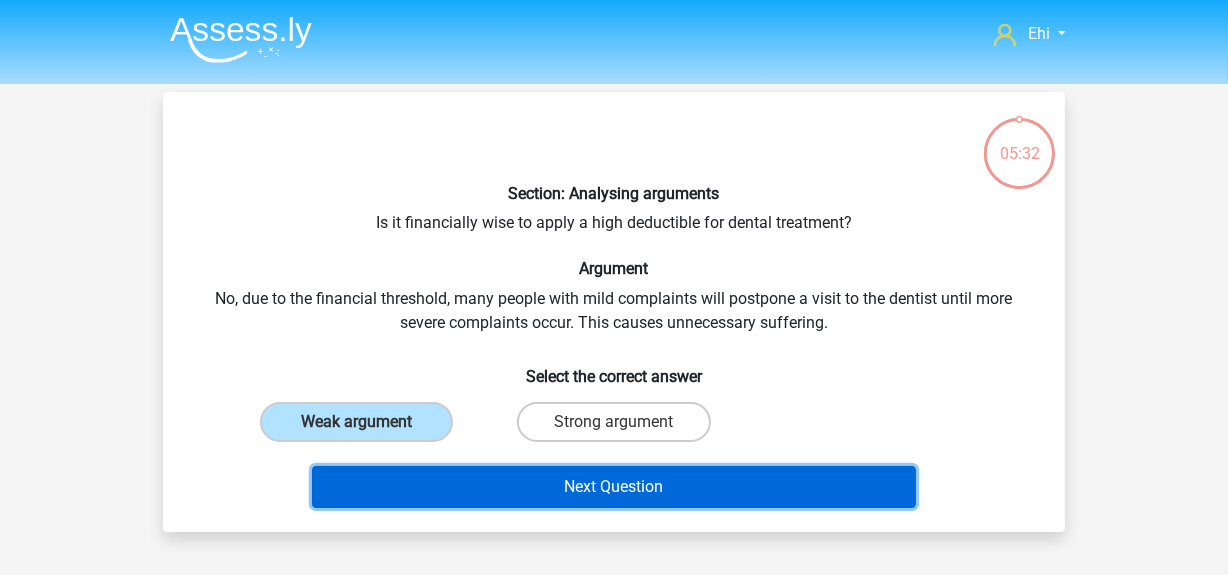 click on "Next Question" at bounding box center [614, 487] 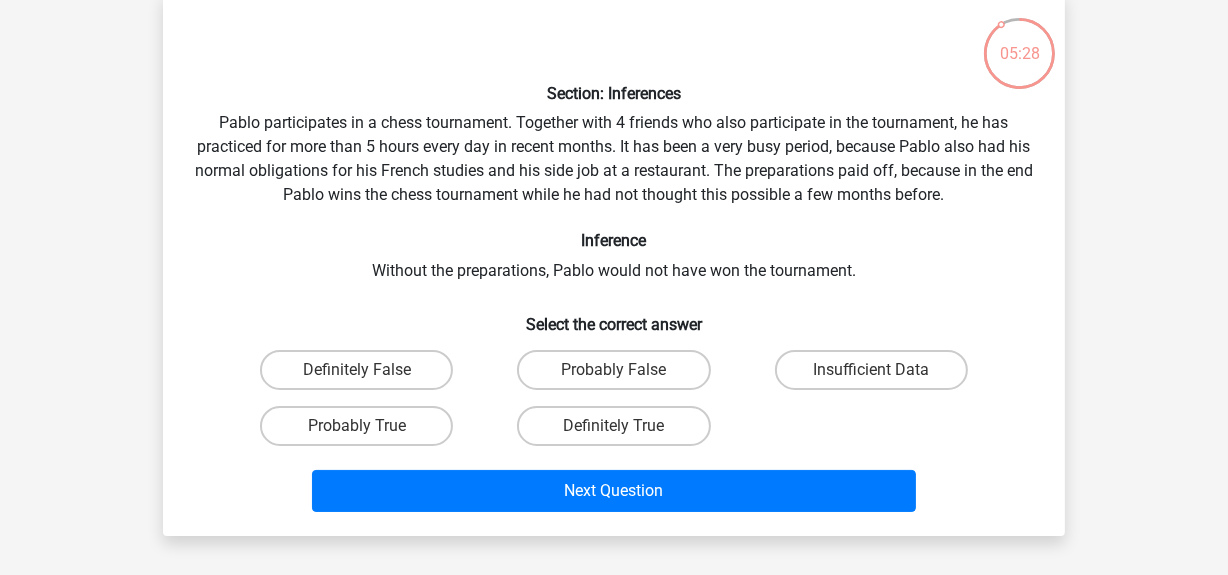scroll, scrollTop: 105, scrollLeft: 0, axis: vertical 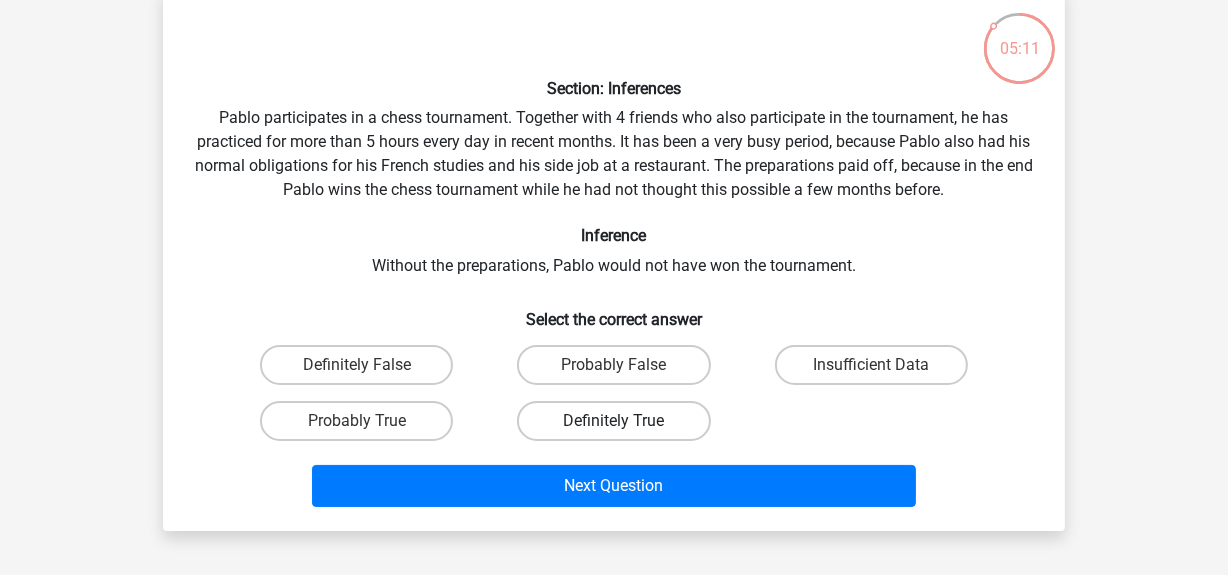 click on "Definitely True" at bounding box center (613, 421) 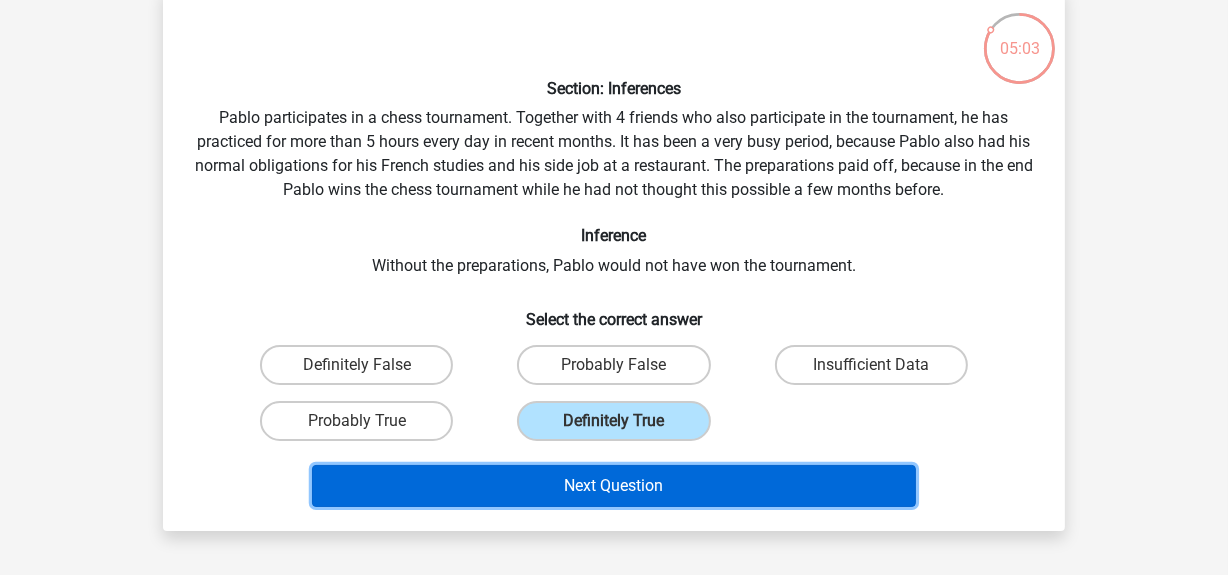 drag, startPoint x: 576, startPoint y: 466, endPoint x: 586, endPoint y: 491, distance: 26.925823 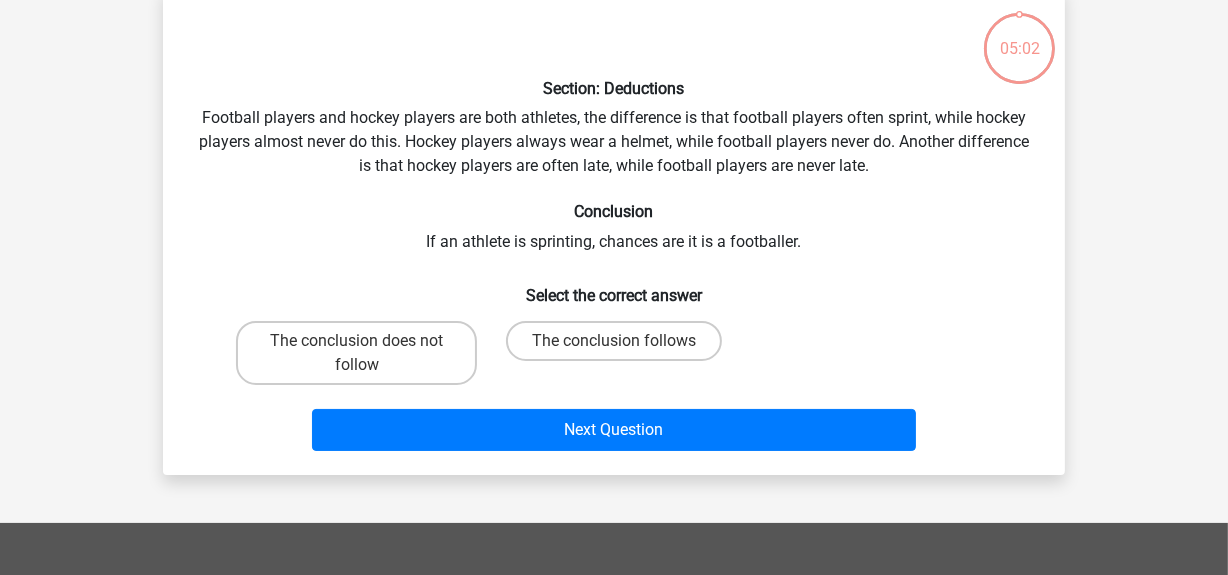 scroll, scrollTop: 91, scrollLeft: 0, axis: vertical 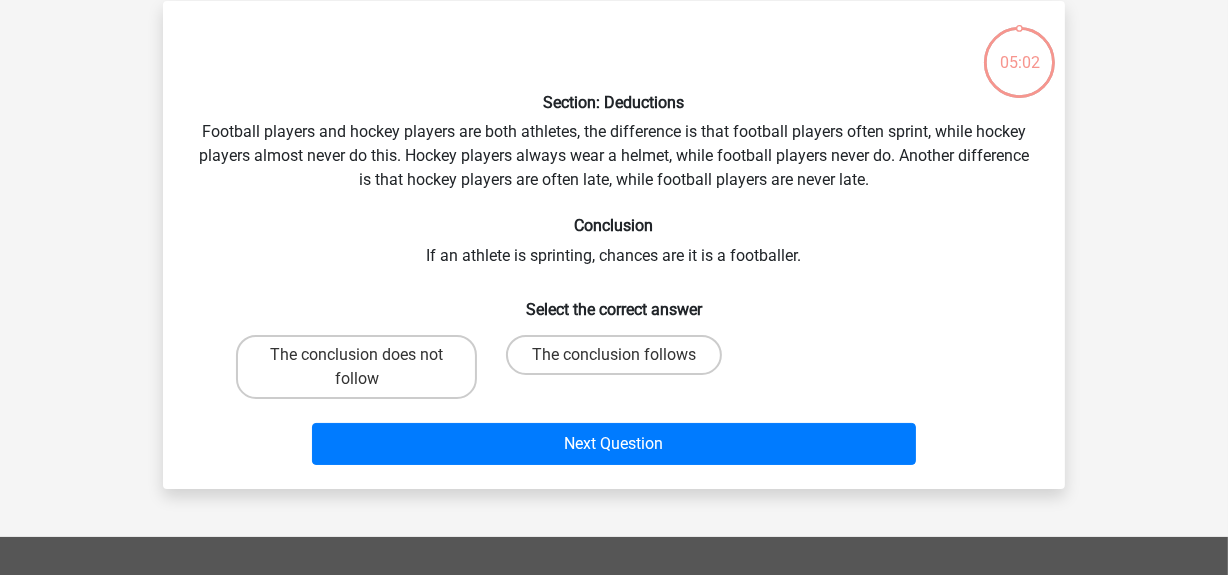 click on "Ehi
ehieduomekeh01@gmail.com
Nederlands
English" at bounding box center (614, 487) 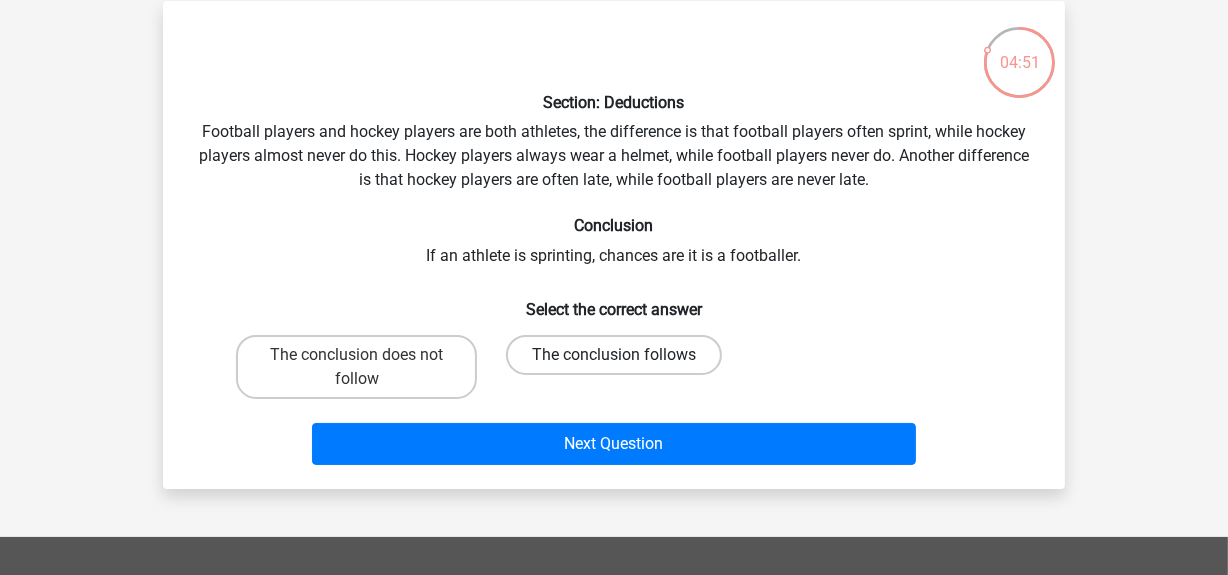 click on "The conclusion follows" at bounding box center [614, 355] 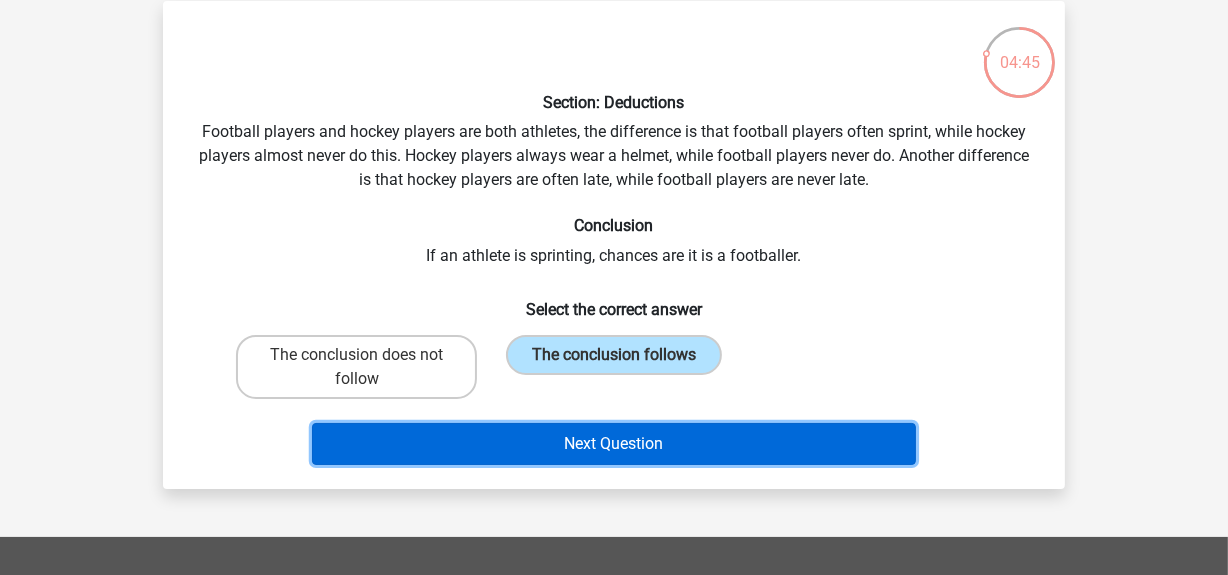click on "Next Question" at bounding box center [614, 444] 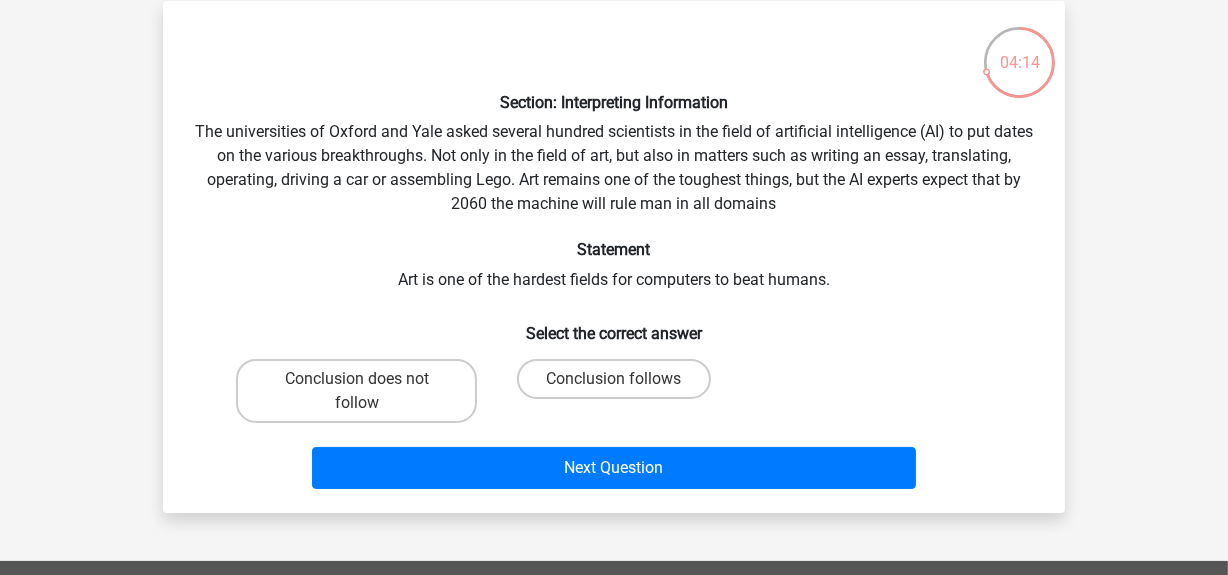 click on "Next Question" at bounding box center (614, 464) 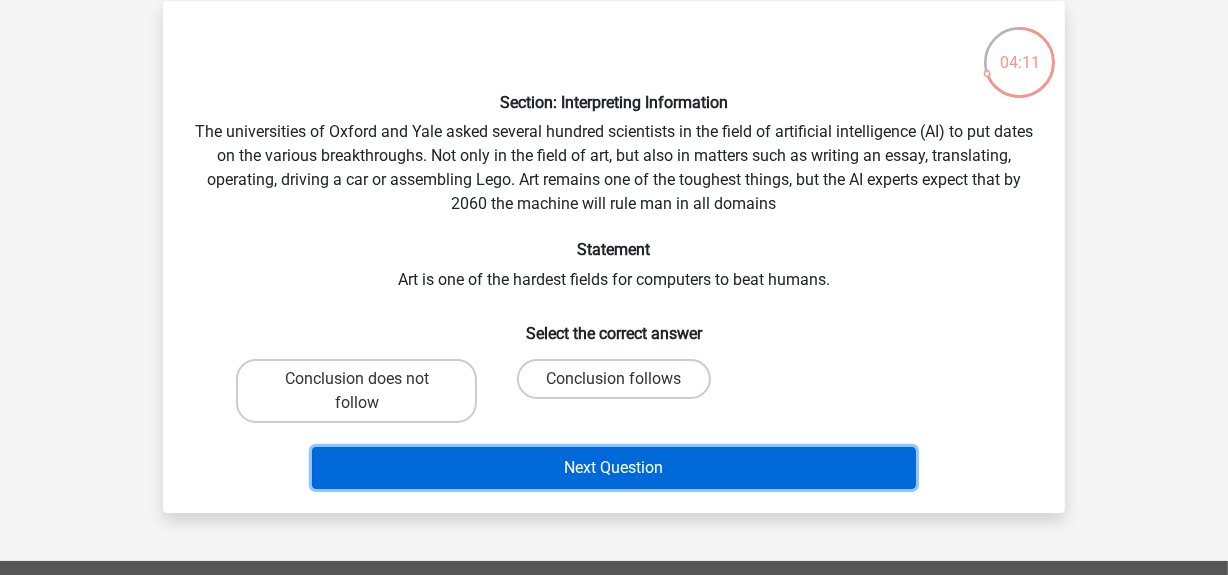 click on "Next Question" at bounding box center [614, 468] 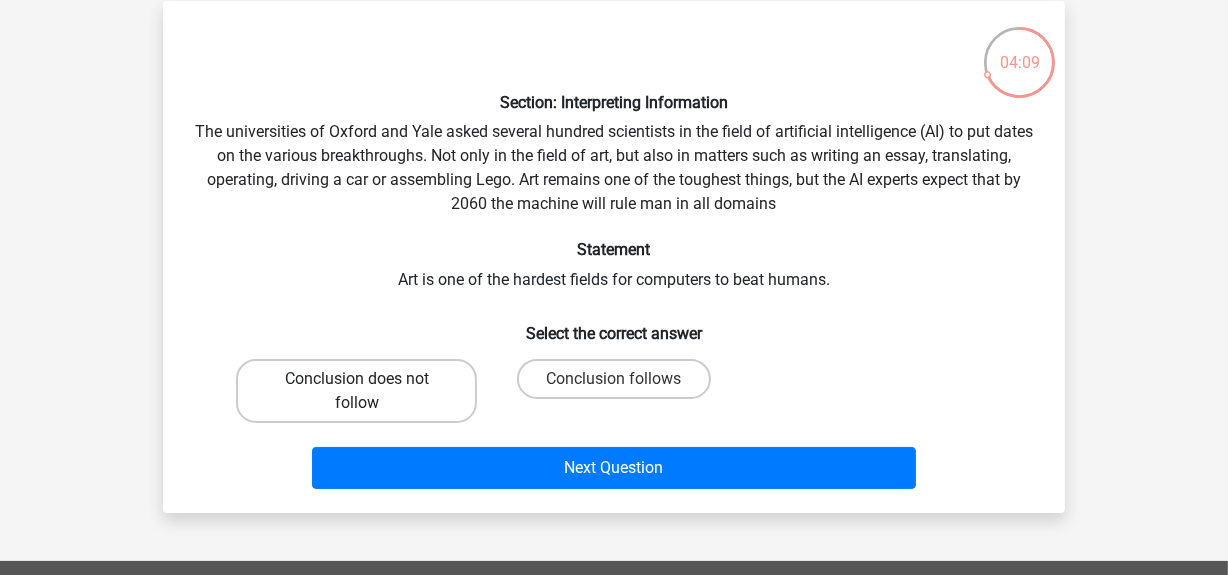 click on "Conclusion does not follow" at bounding box center [356, 391] 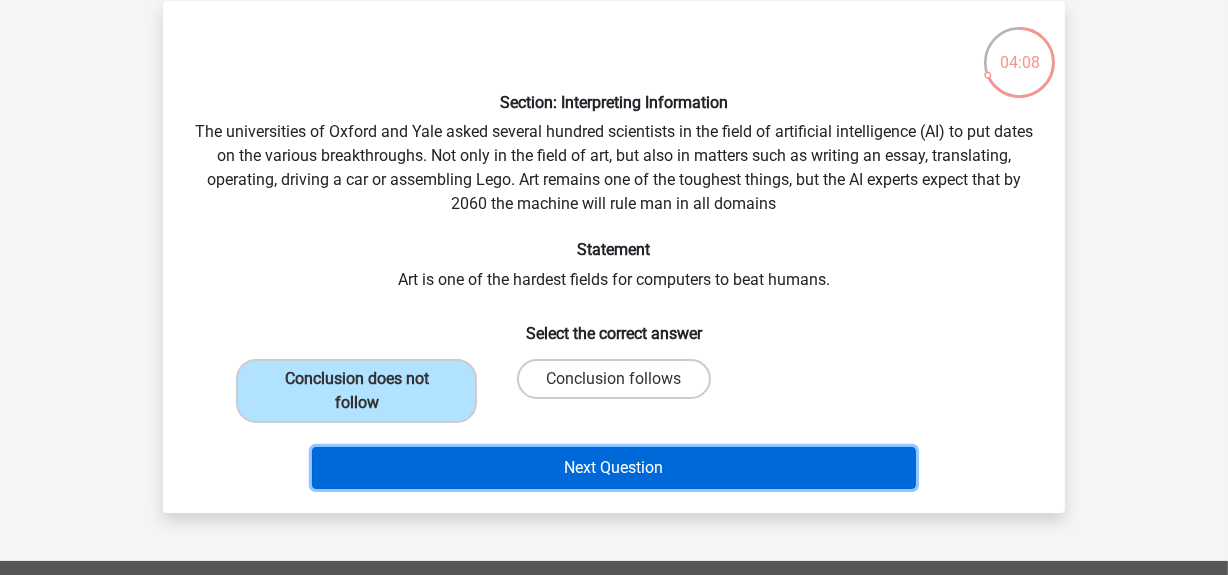 click on "Next Question" at bounding box center [614, 468] 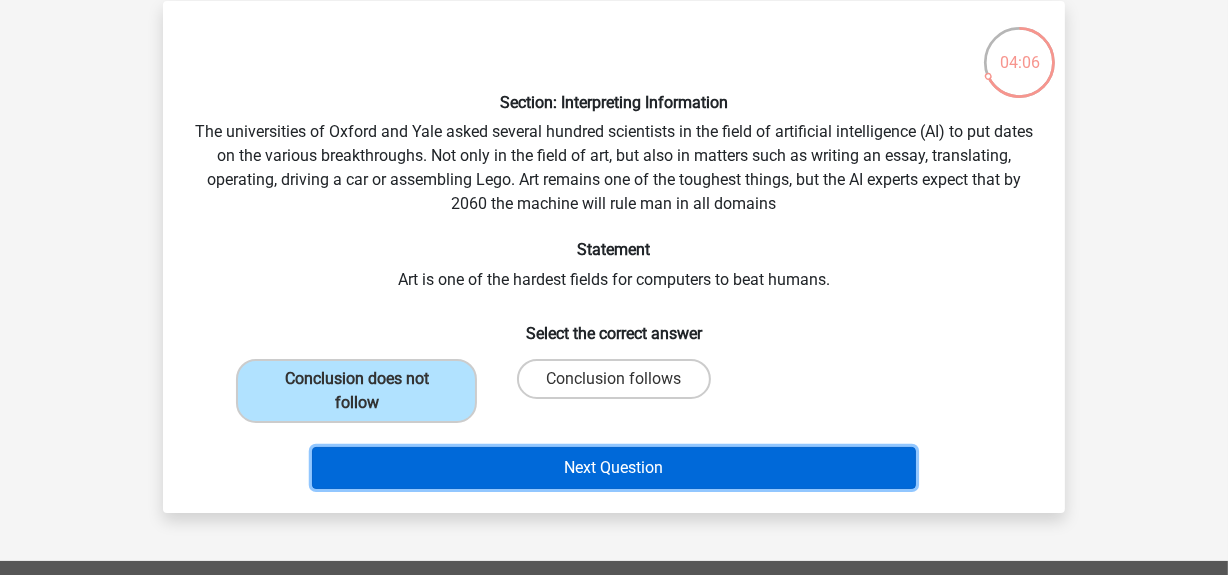 click on "Next Question" at bounding box center (614, 468) 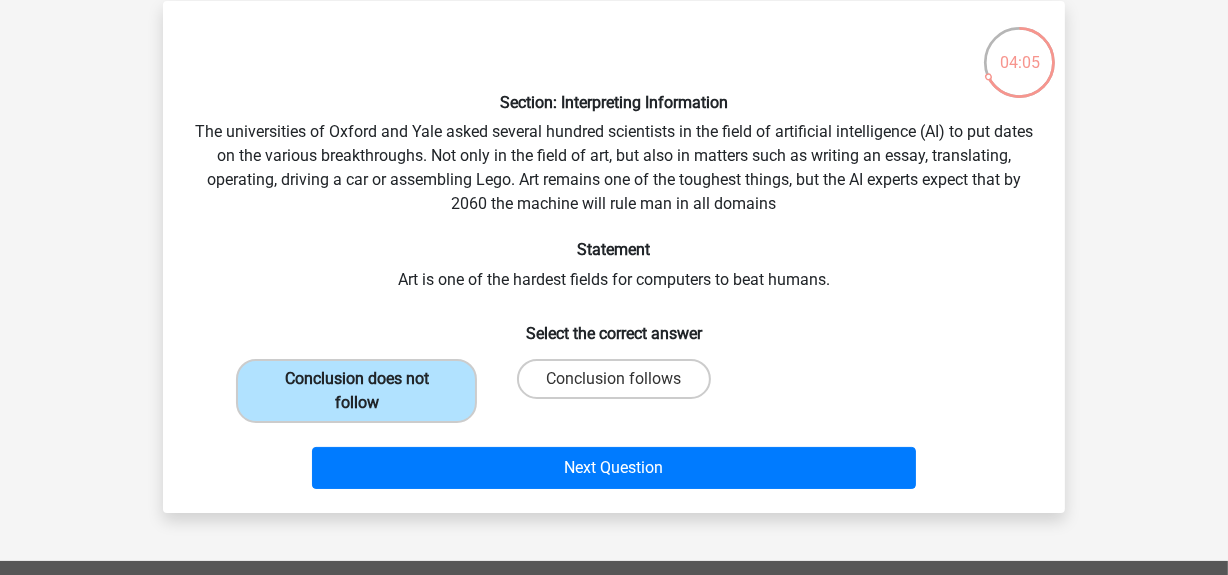 click on "Conclusion does not follow" at bounding box center (356, 391) 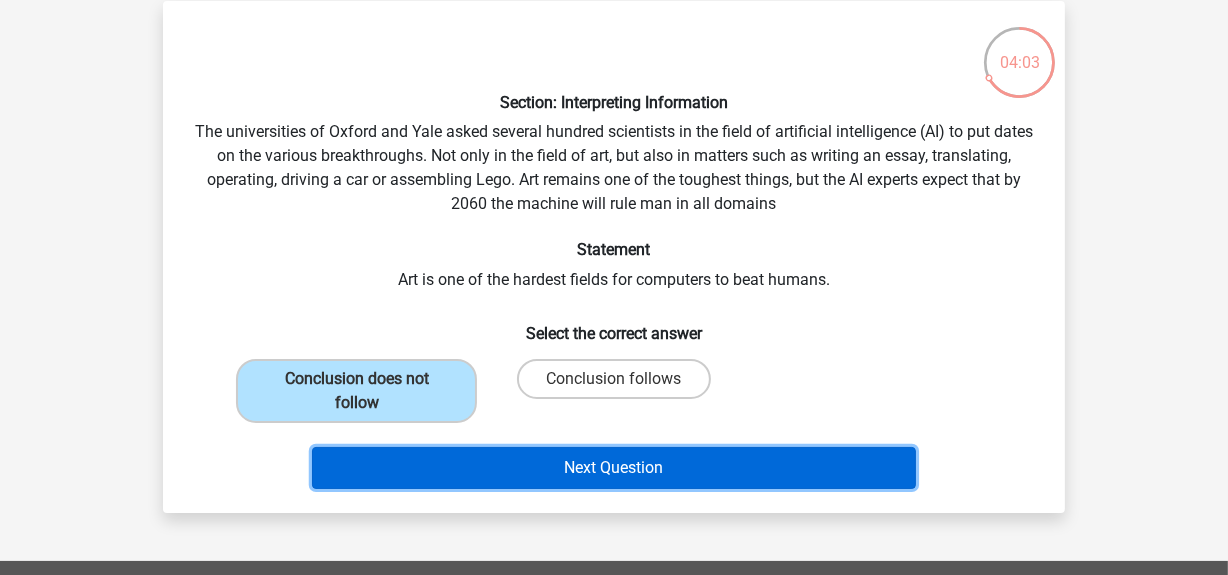 click on "Next Question" at bounding box center (614, 468) 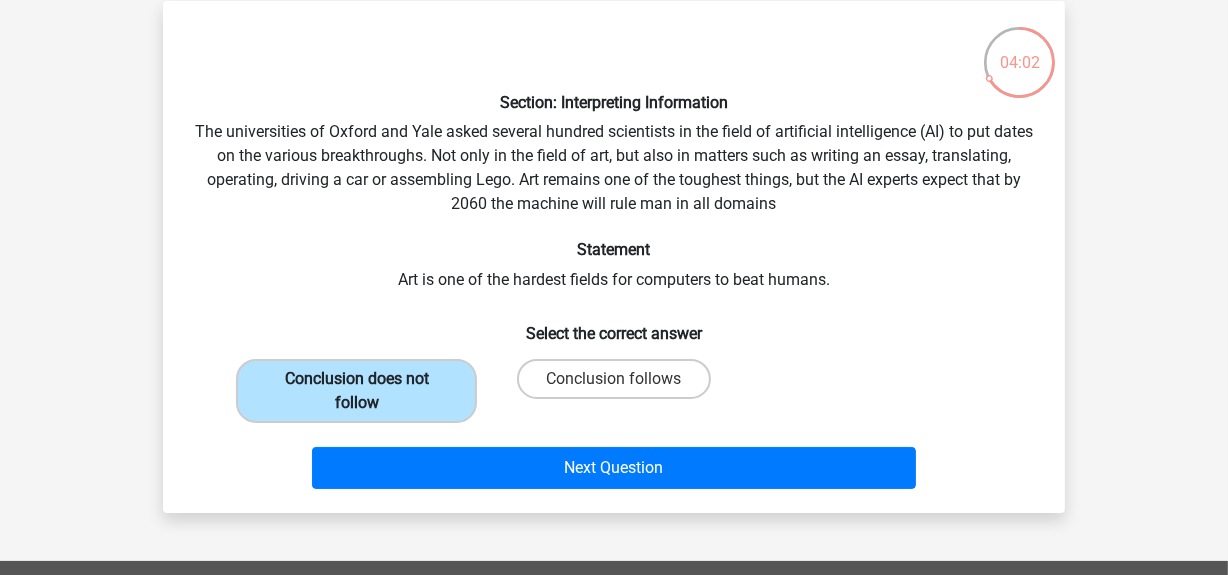 click on "Conclusion does not follow" at bounding box center [356, 391] 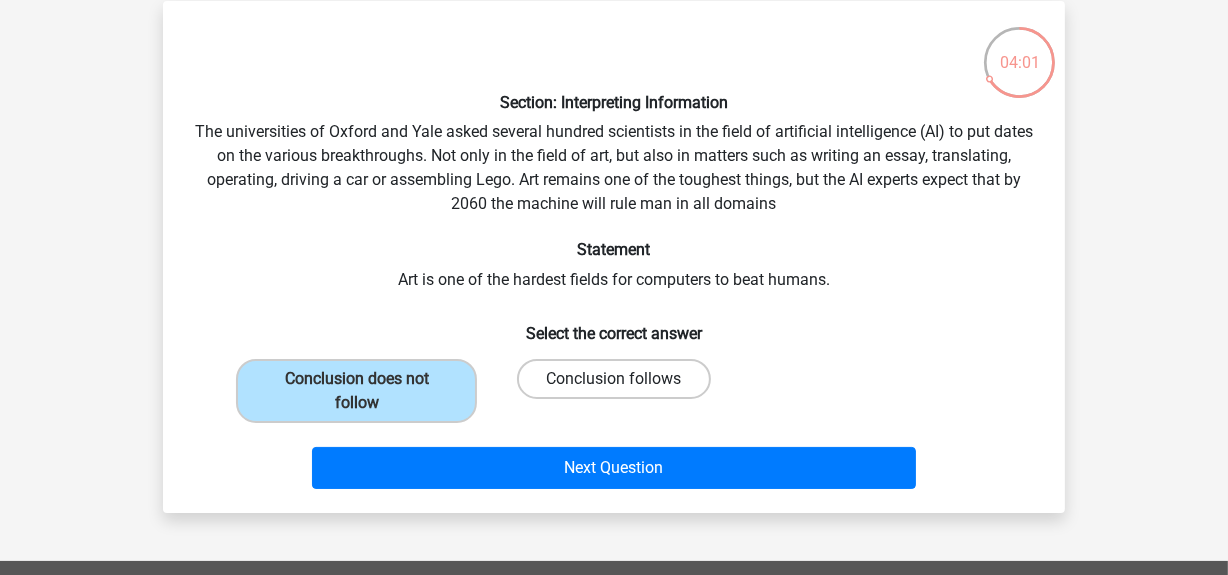 click on "Conclusion follows" at bounding box center (613, 379) 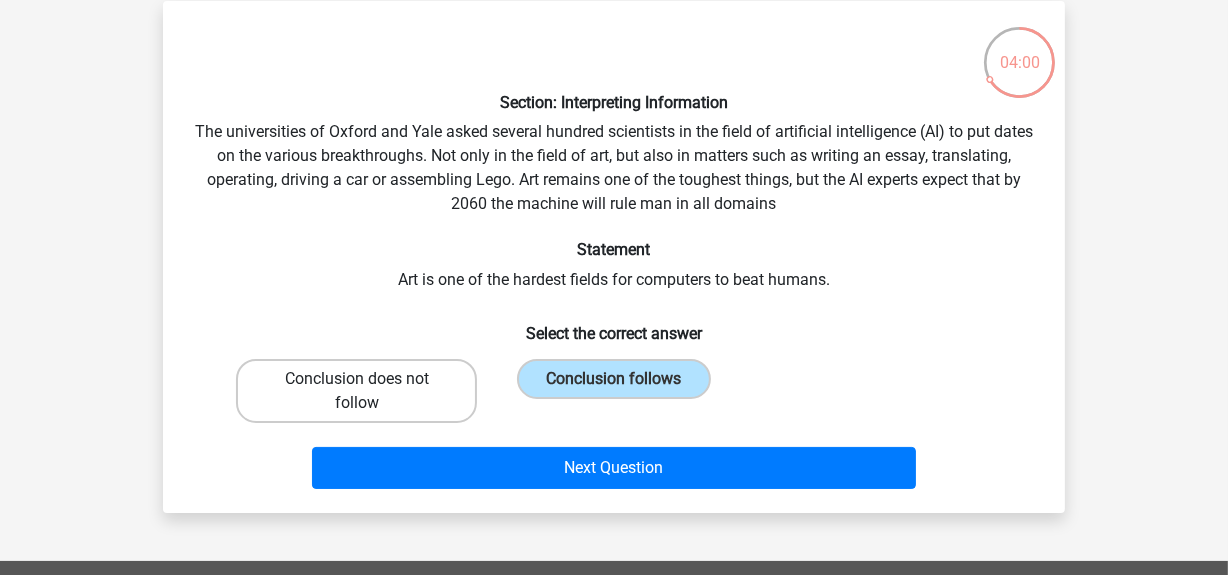 click on "Conclusion does not follow" at bounding box center [356, 391] 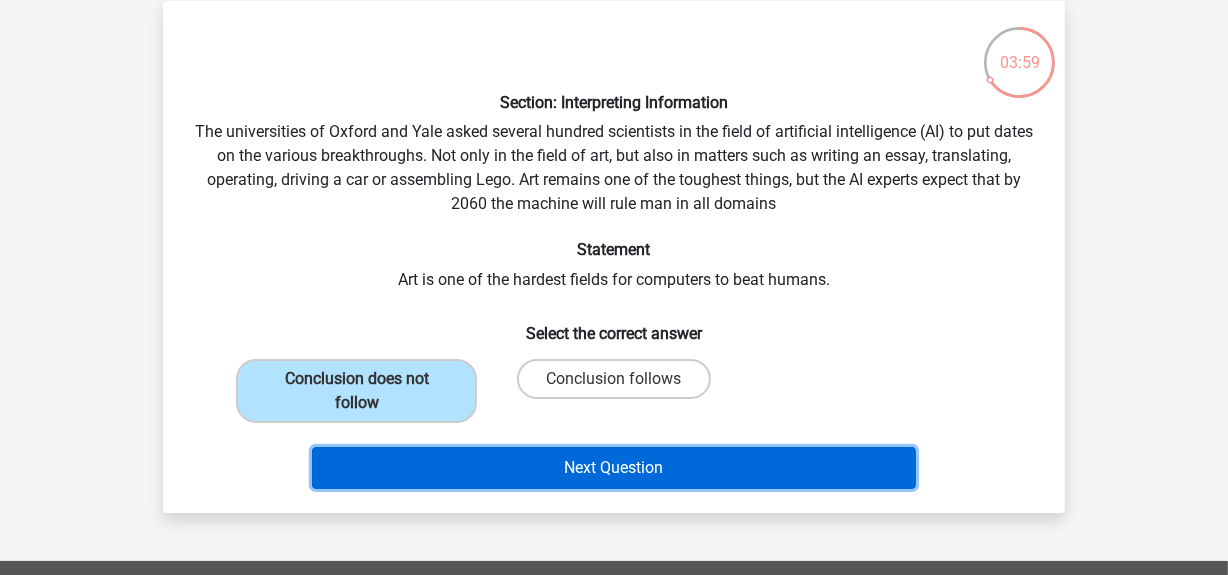 click on "Next Question" at bounding box center (614, 468) 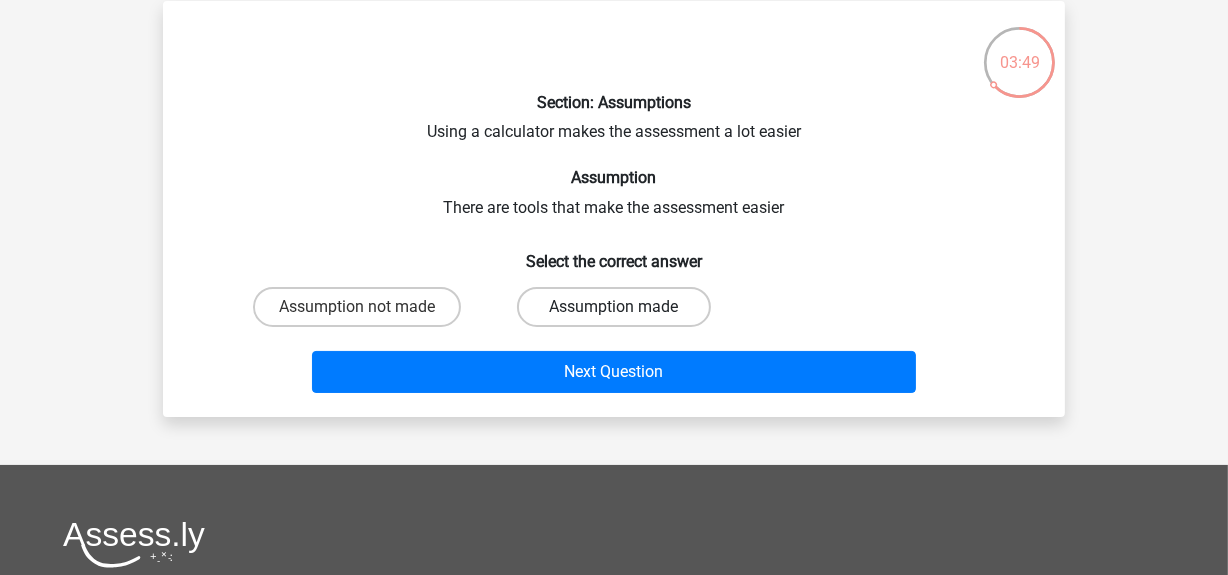 click on "Assumption made" at bounding box center [613, 307] 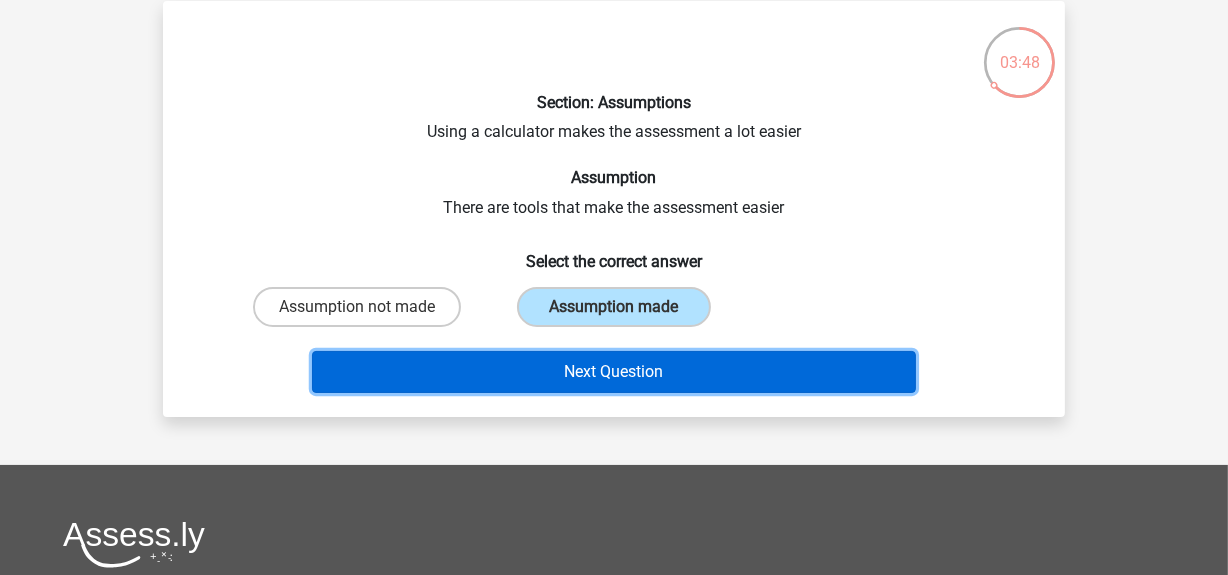 click on "Next Question" at bounding box center [614, 372] 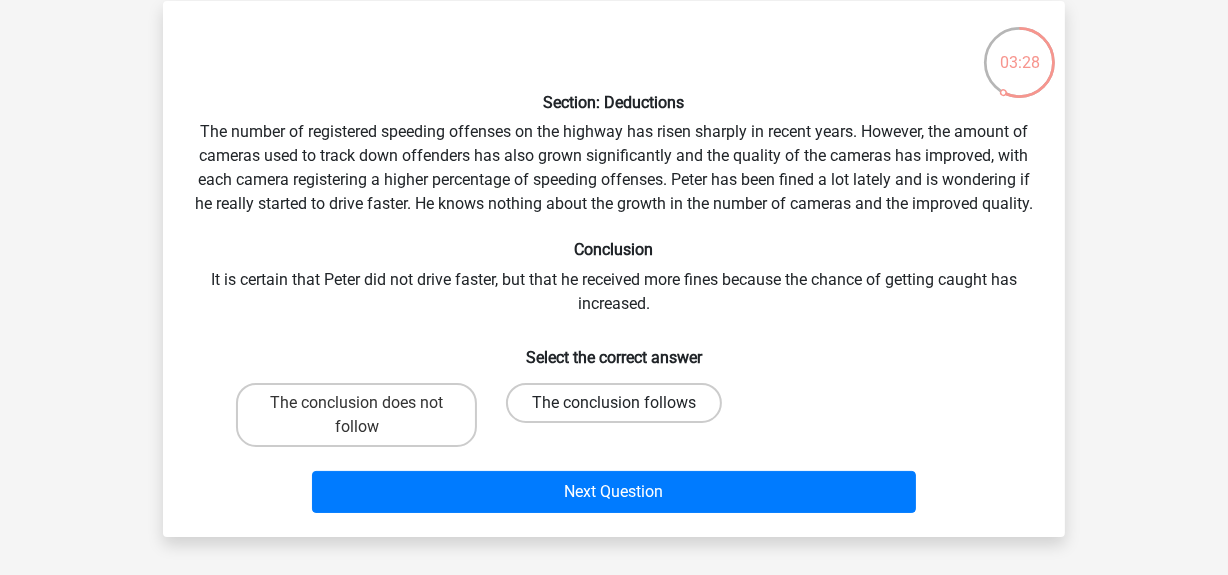 click on "The conclusion follows" at bounding box center (614, 403) 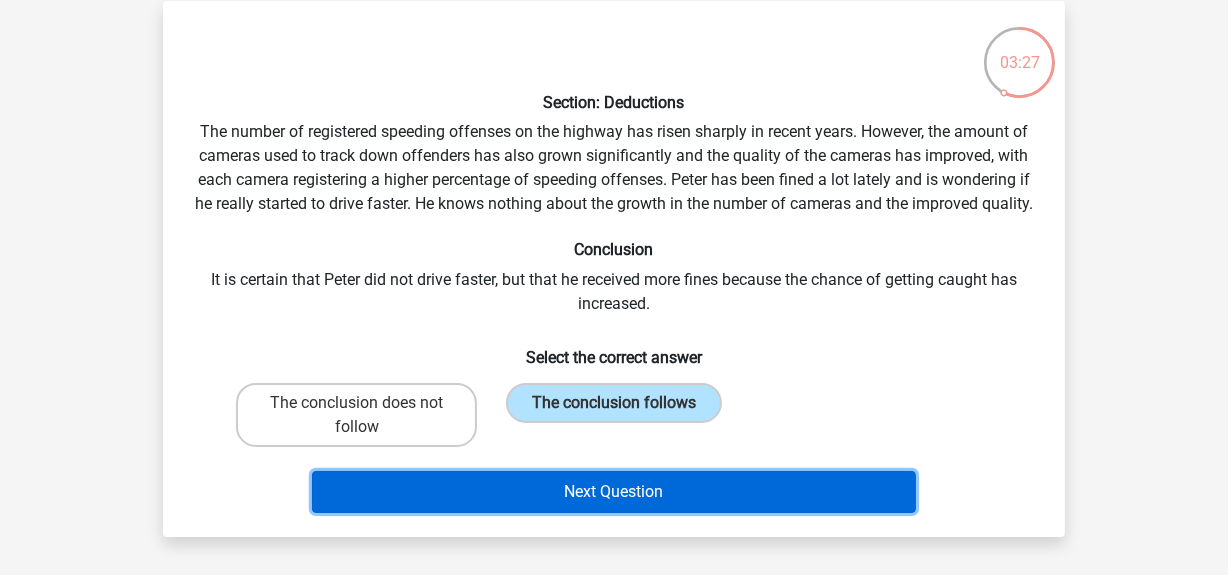 click on "Next Question" at bounding box center [614, 492] 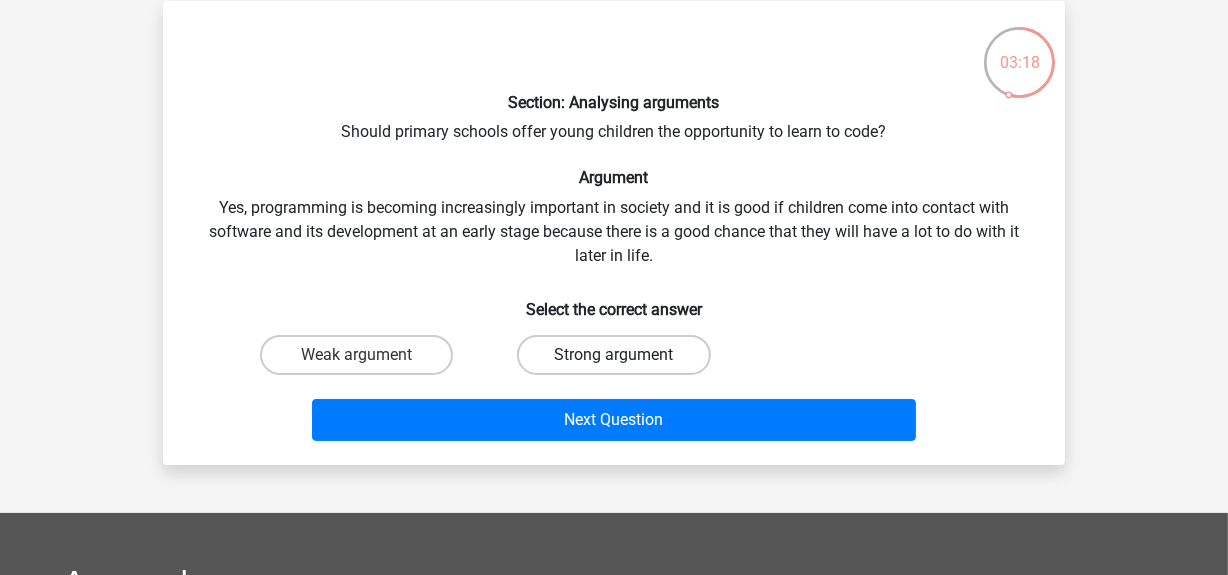 click on "Strong argument" at bounding box center [613, 355] 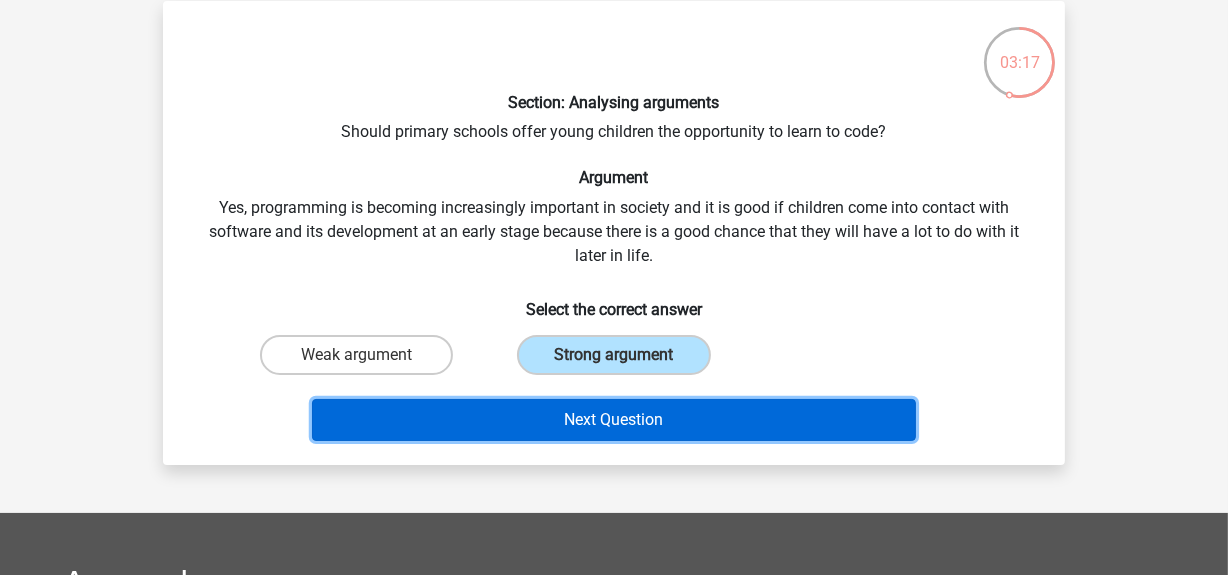 click on "Next Question" at bounding box center (614, 420) 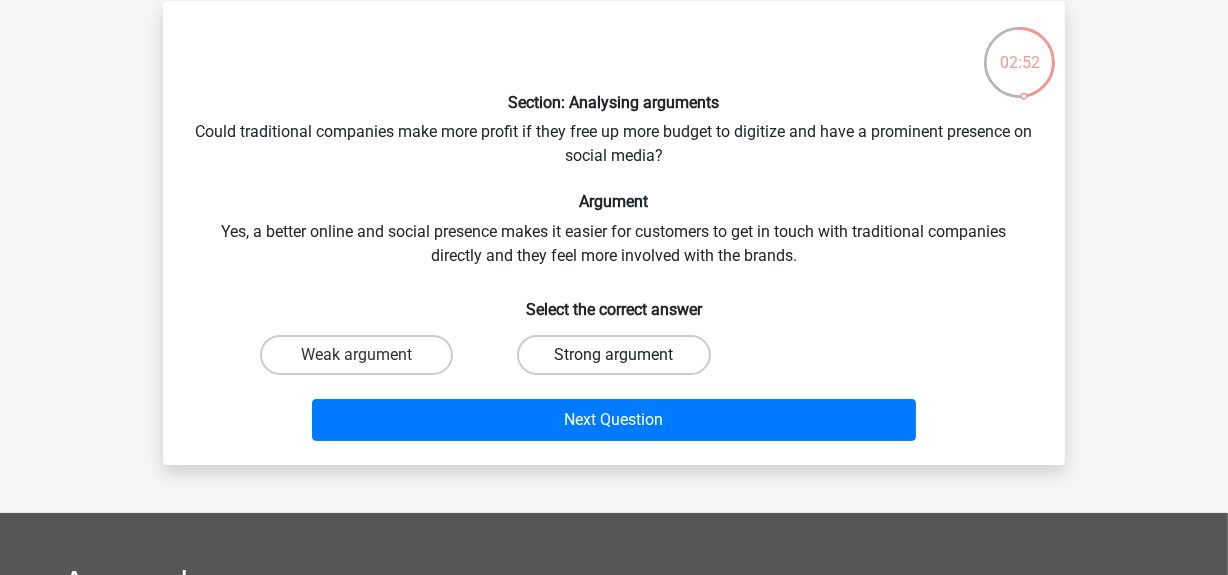 click on "Strong argument" at bounding box center [613, 355] 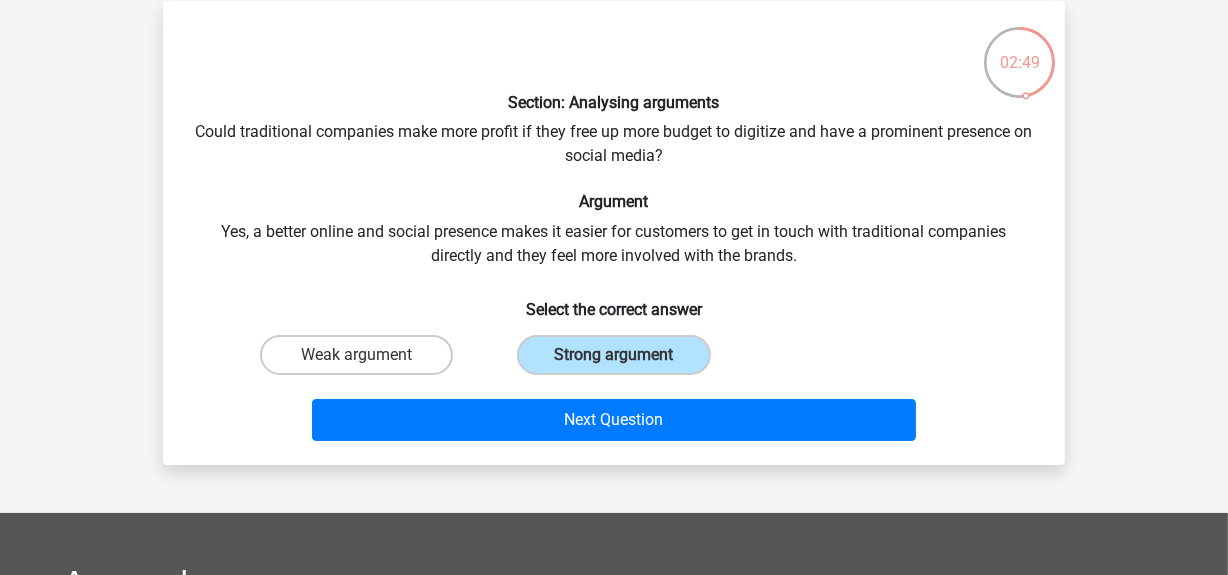 click on "Weak argument" at bounding box center (356, 355) 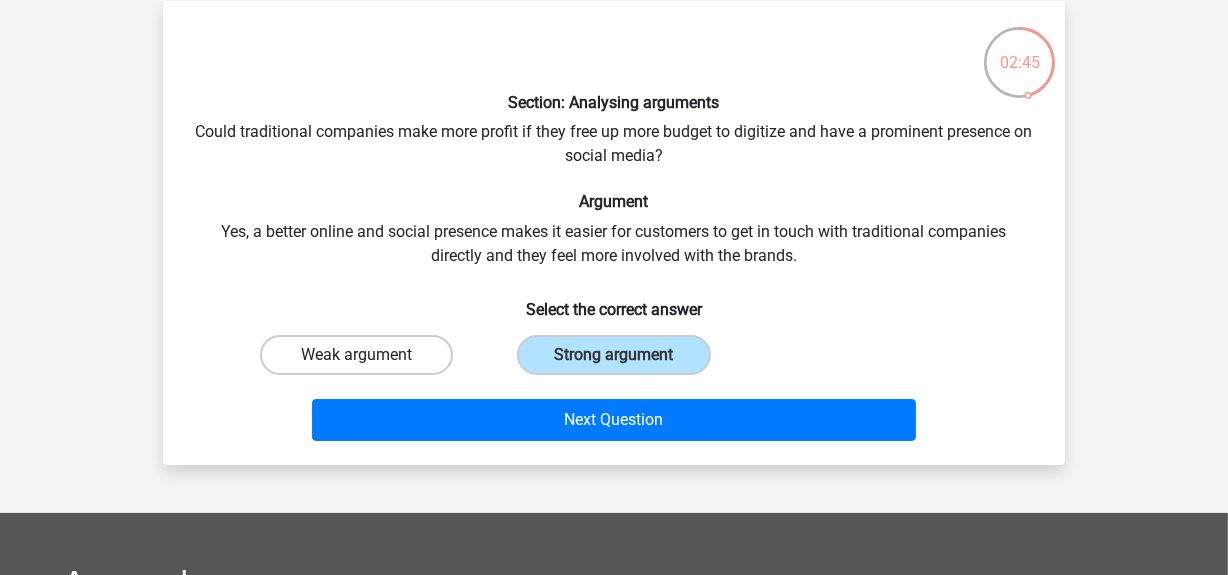 click on "Weak argument" at bounding box center [356, 355] 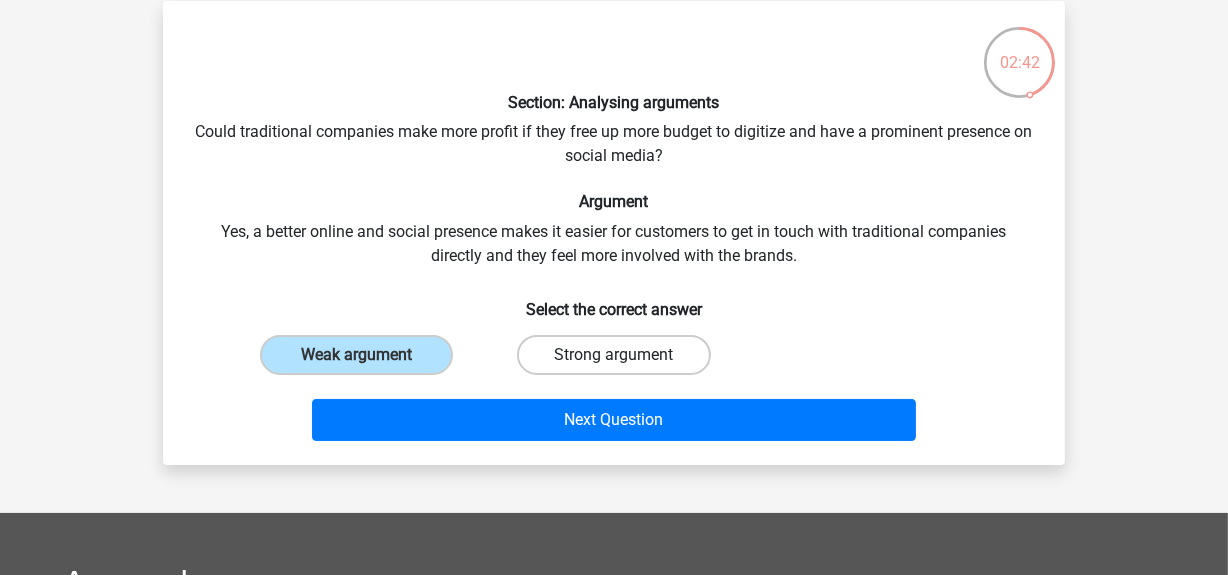click on "Strong argument" at bounding box center [613, 355] 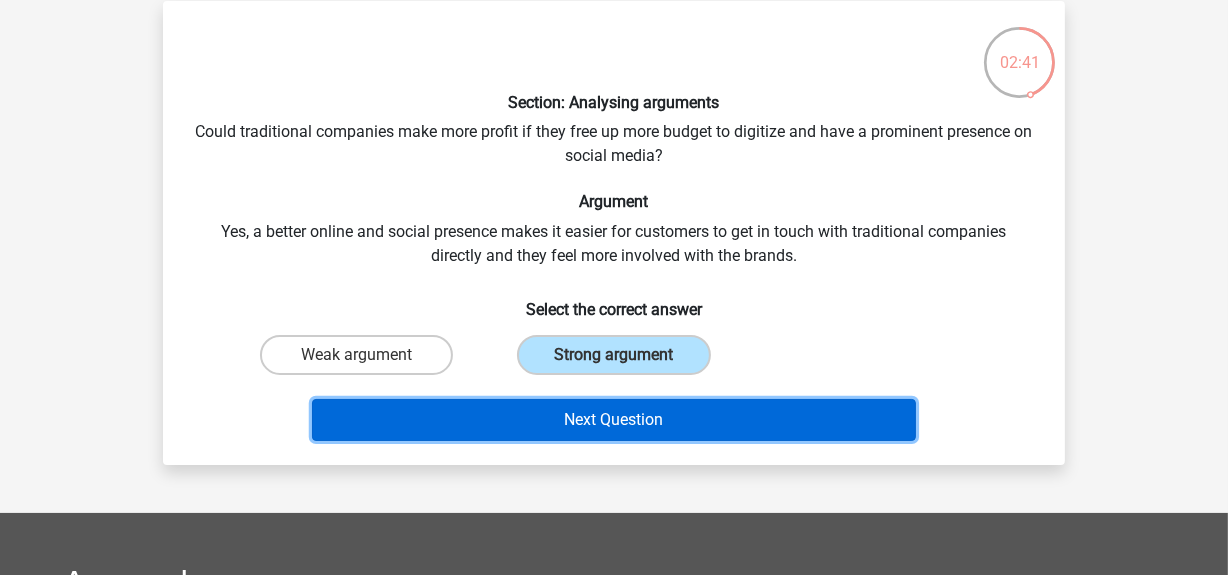 click on "Next Question" at bounding box center [614, 420] 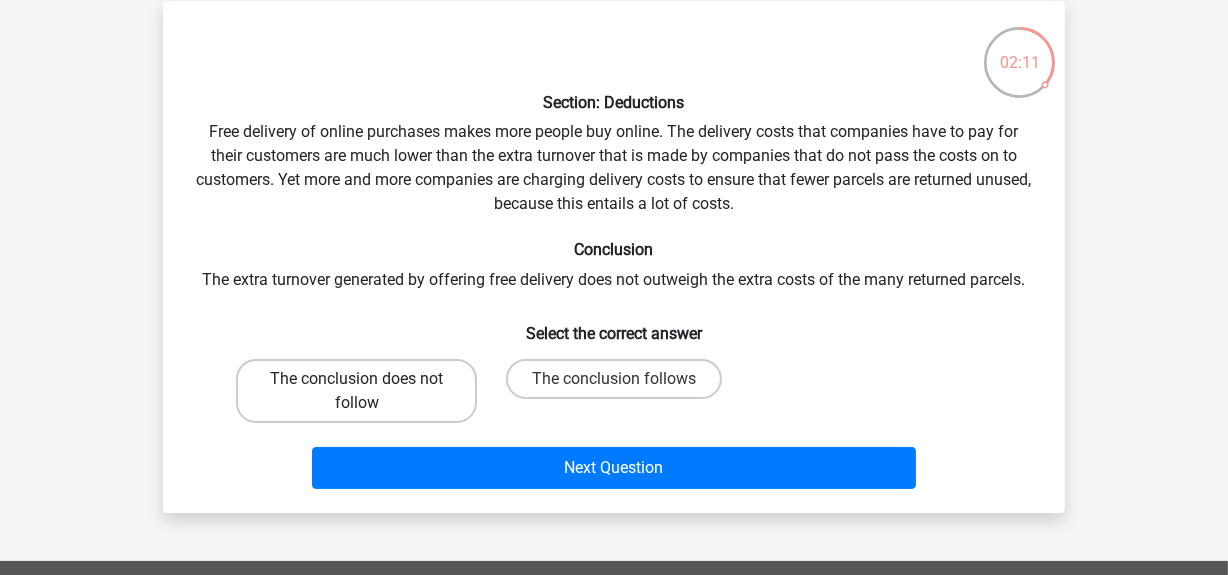 click on "The conclusion does not follow" at bounding box center [356, 391] 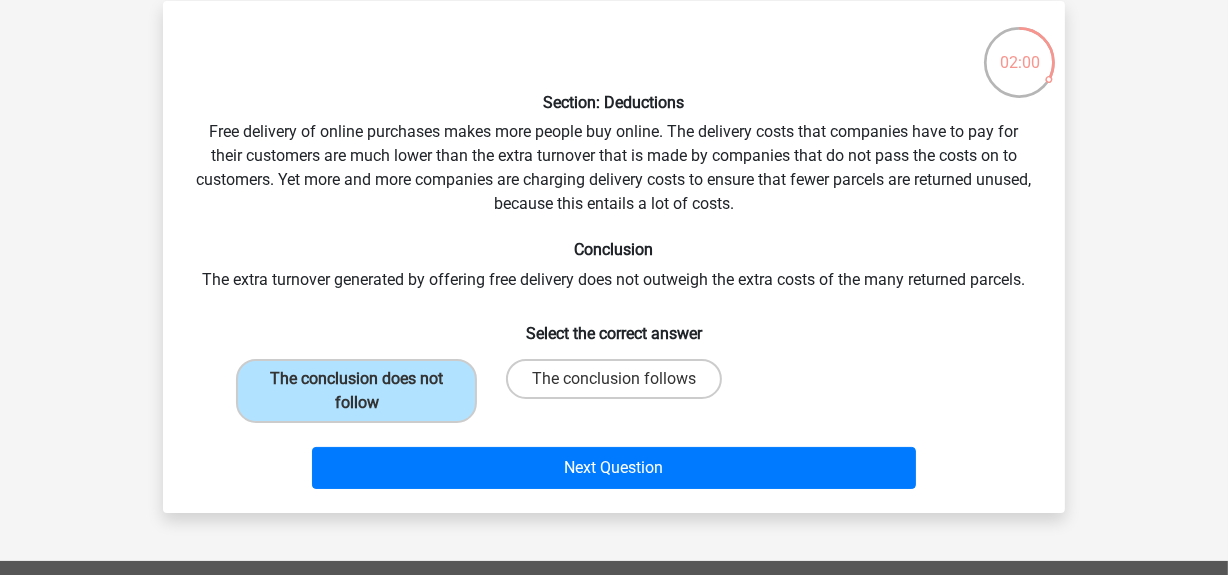 click on "The conclusion follows" at bounding box center (620, 385) 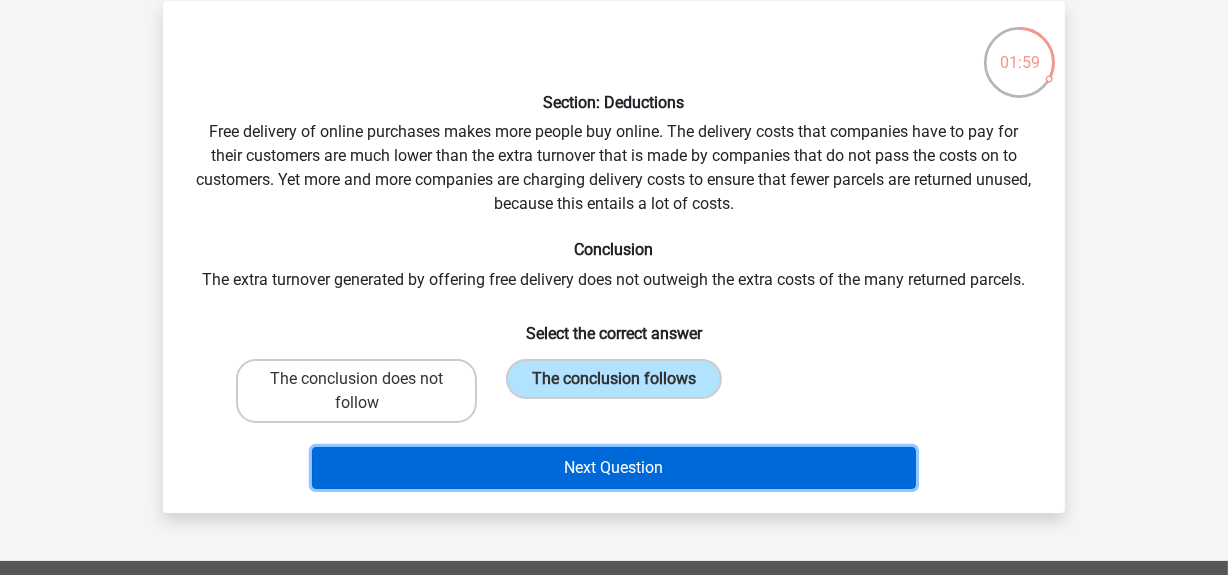 click on "Next Question" at bounding box center [614, 468] 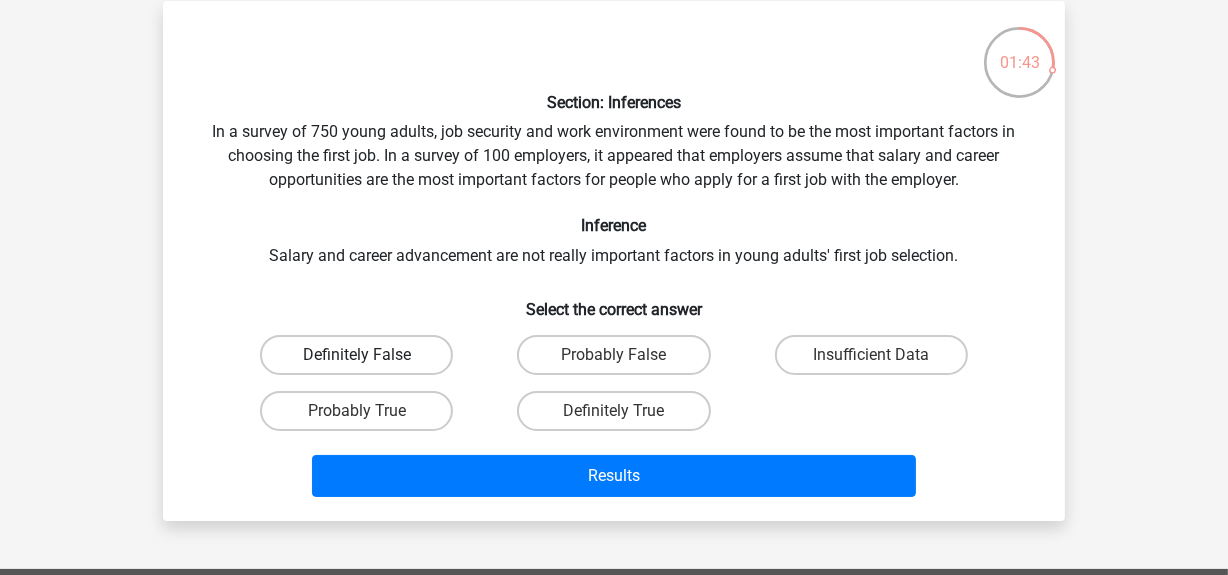 click on "Definitely False" at bounding box center (356, 355) 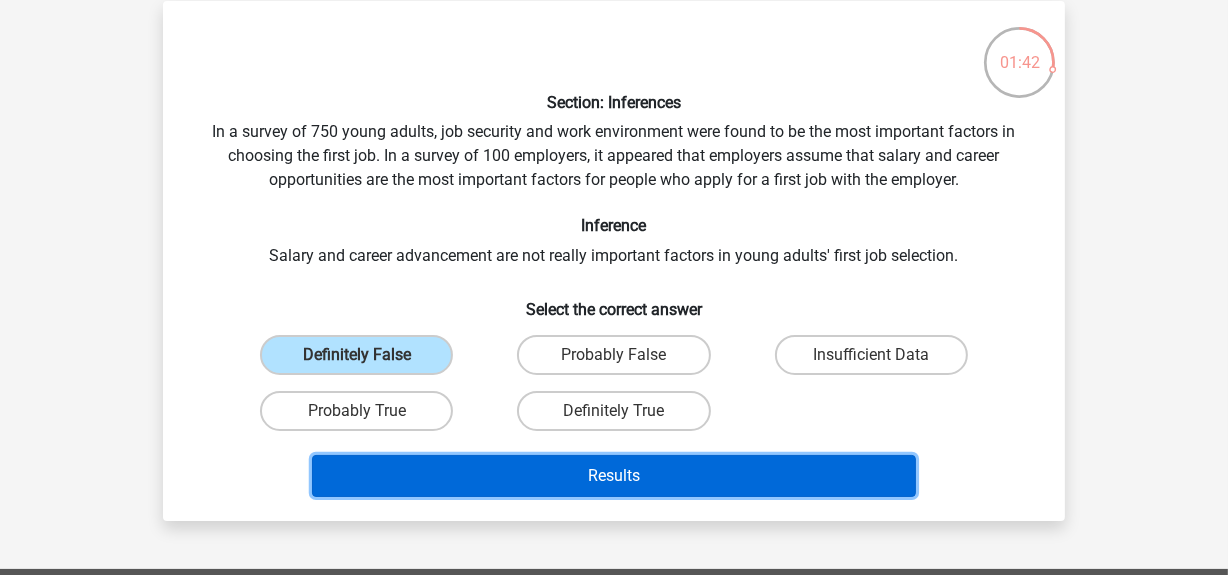 click on "Results" at bounding box center (614, 476) 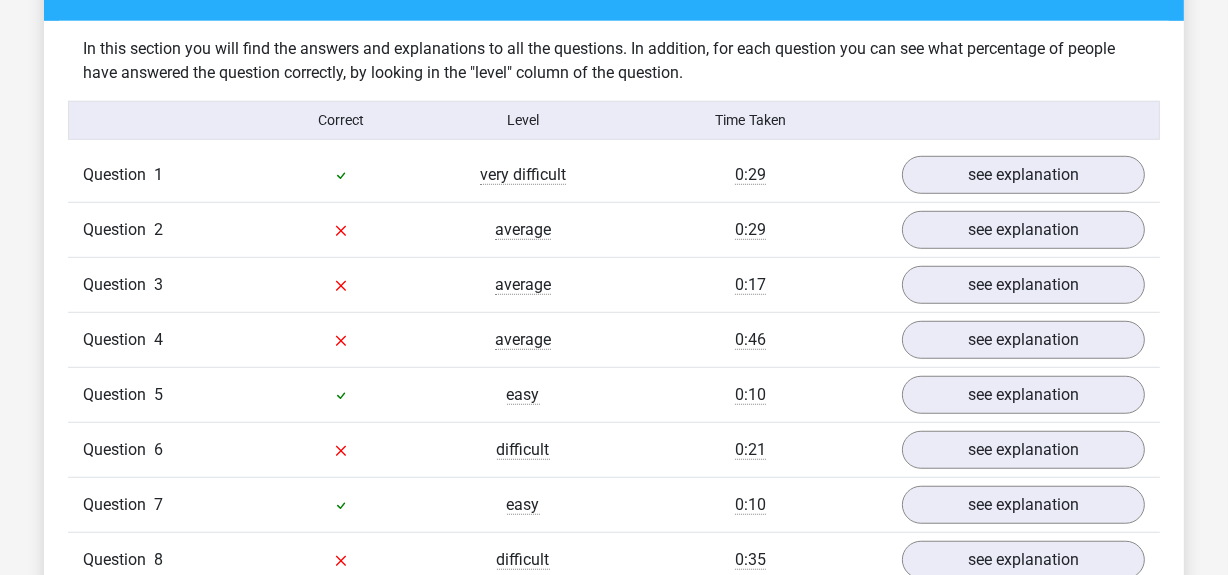 scroll, scrollTop: 1230, scrollLeft: 0, axis: vertical 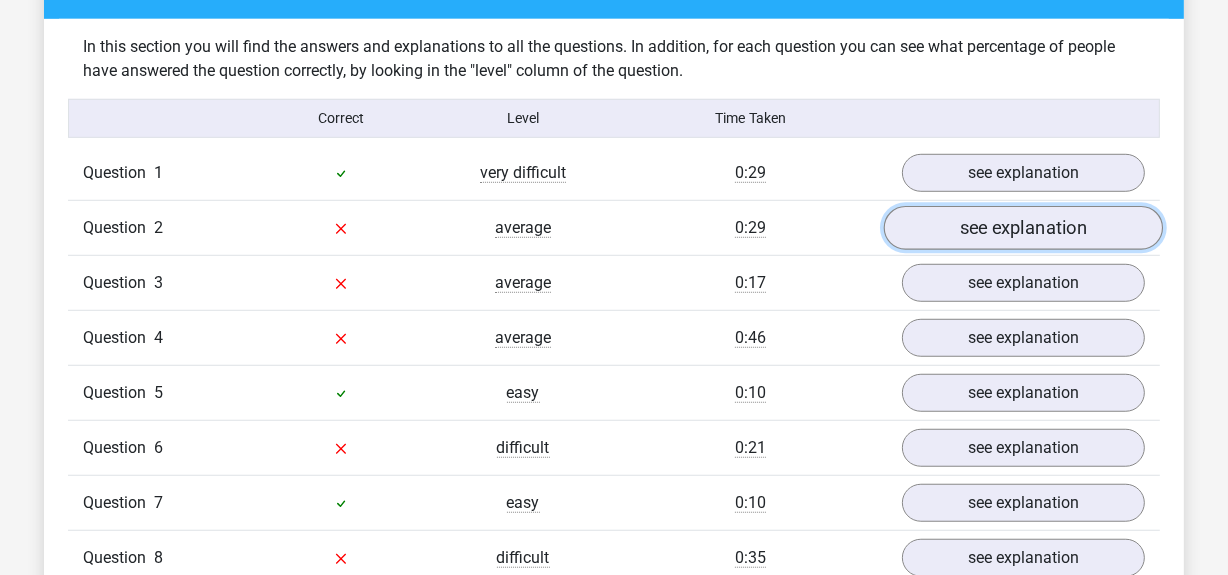 click on "see explanation" at bounding box center (1023, 228) 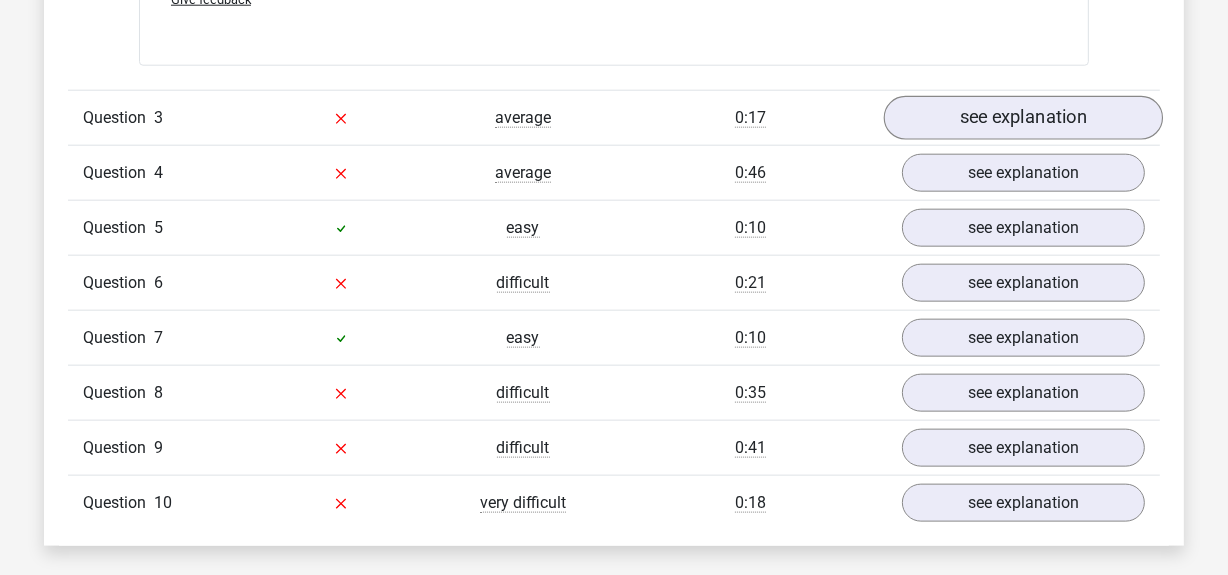 scroll, scrollTop: 2043, scrollLeft: 0, axis: vertical 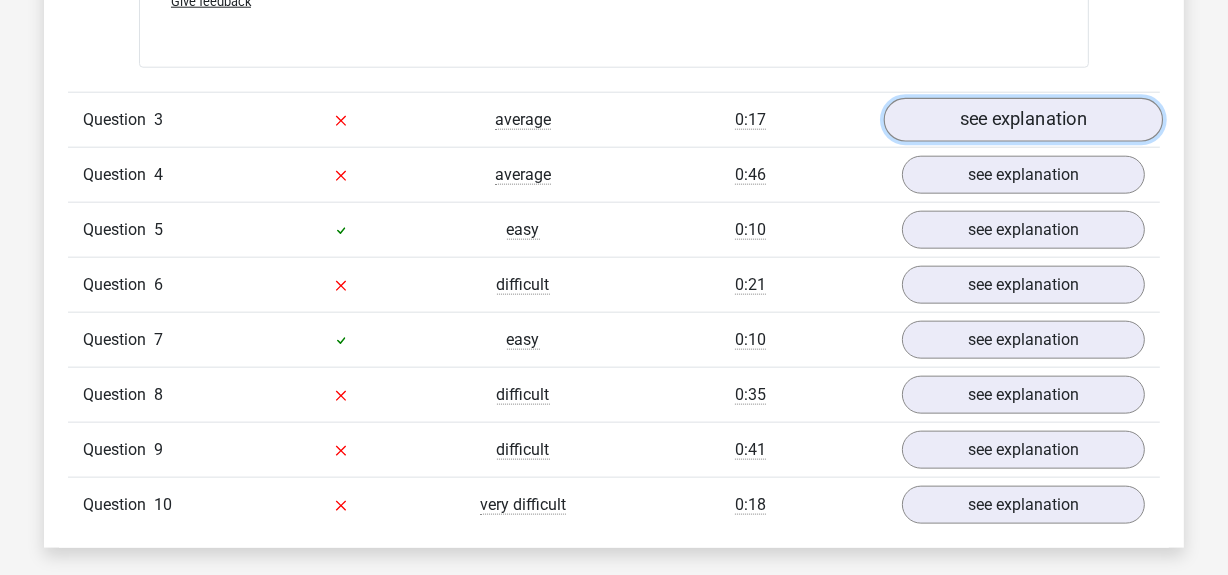 click on "see explanation" at bounding box center [1023, 121] 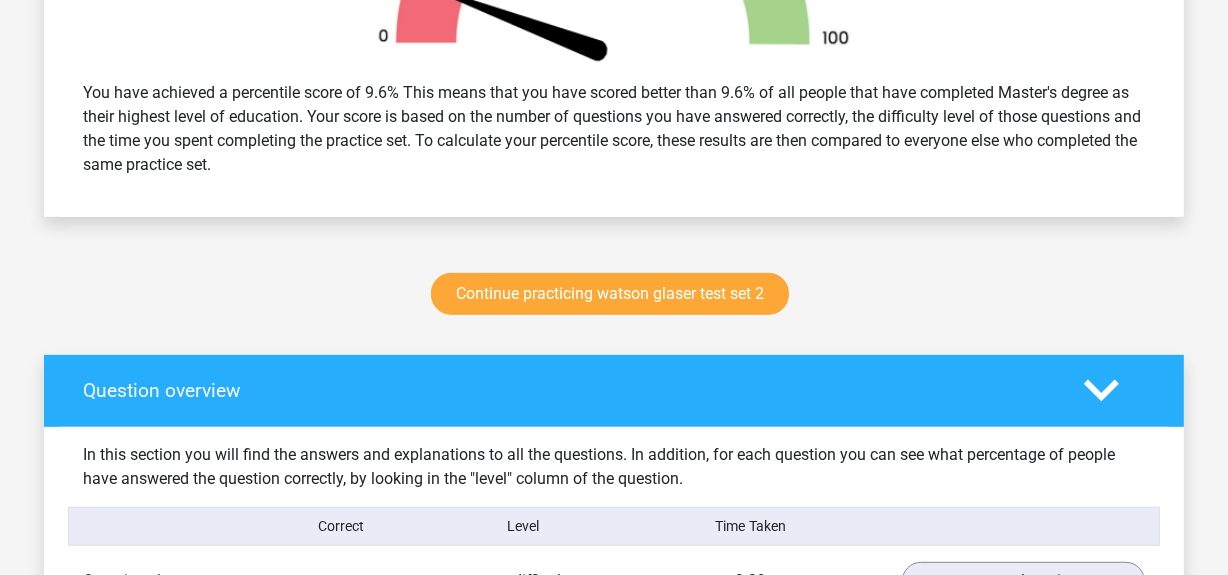 scroll, scrollTop: 821, scrollLeft: 0, axis: vertical 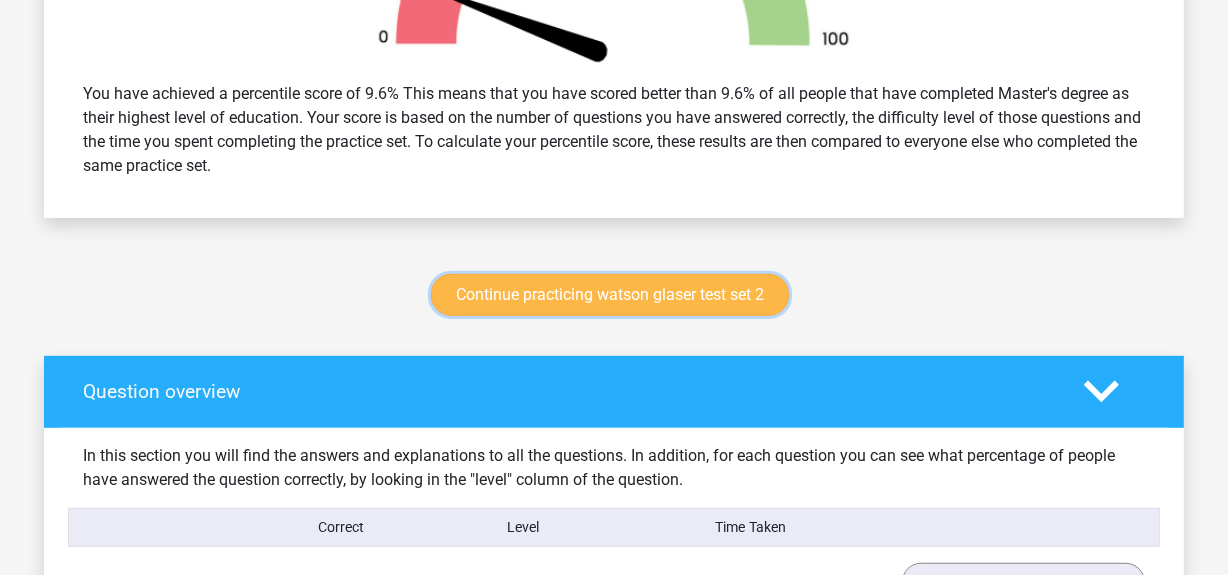 click on "Continue practicing watson glaser test set 2" at bounding box center (610, 295) 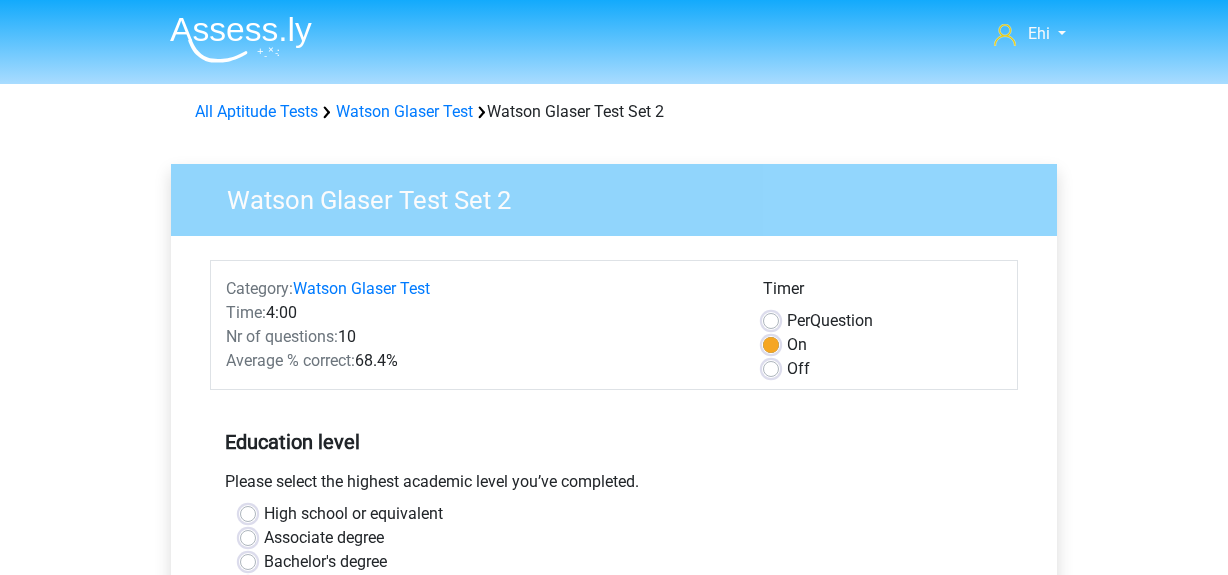 scroll, scrollTop: 0, scrollLeft: 0, axis: both 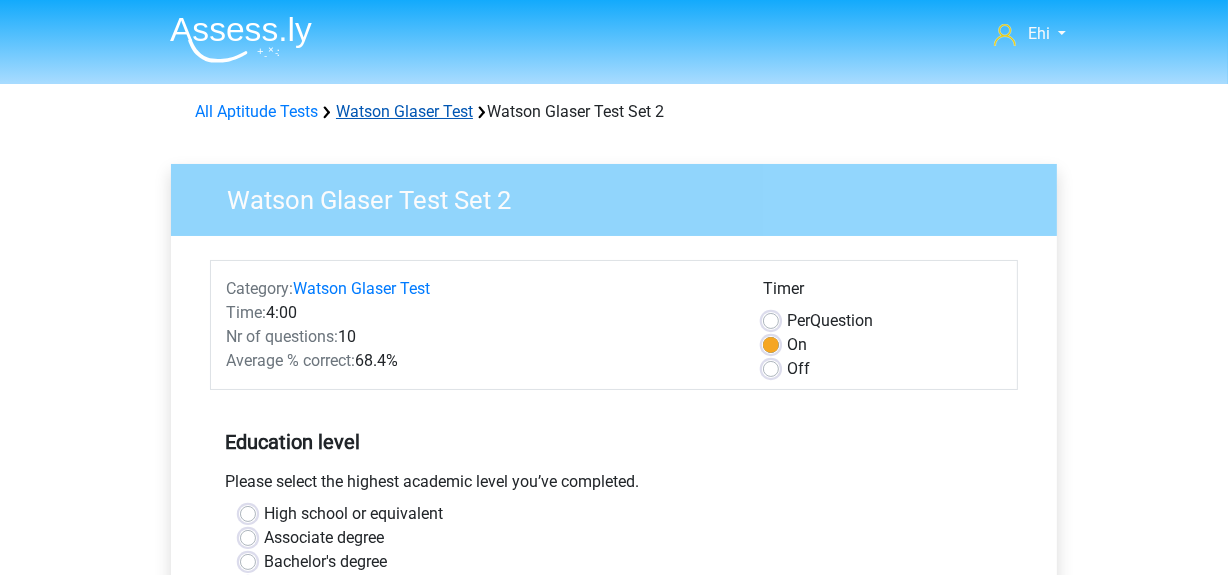 click on "Watson Glaser Test" at bounding box center (404, 111) 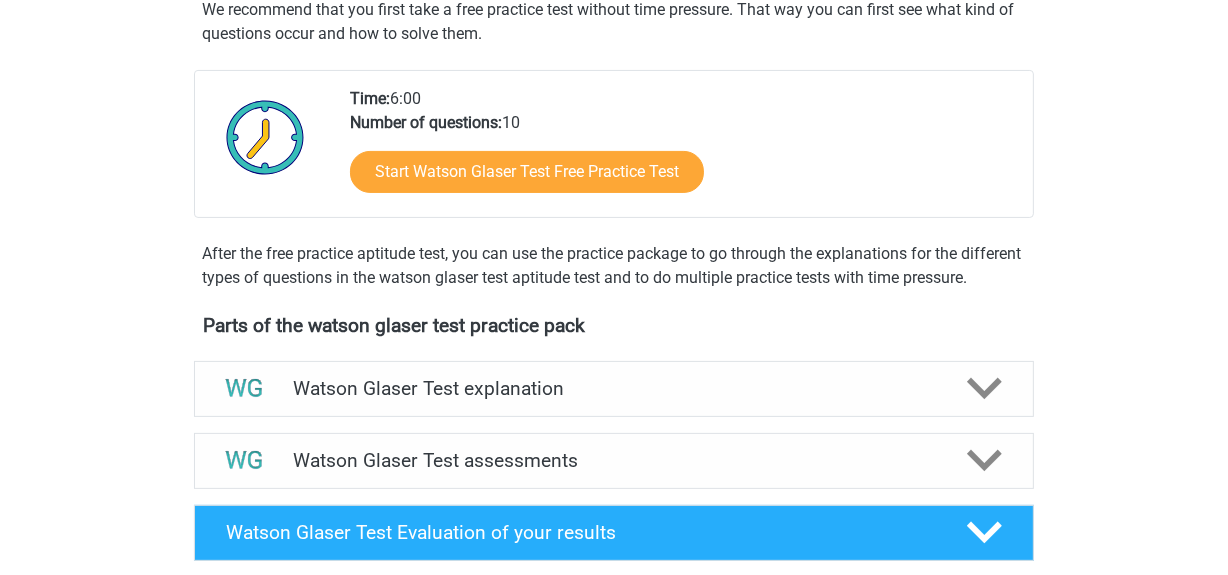 scroll, scrollTop: 418, scrollLeft: 0, axis: vertical 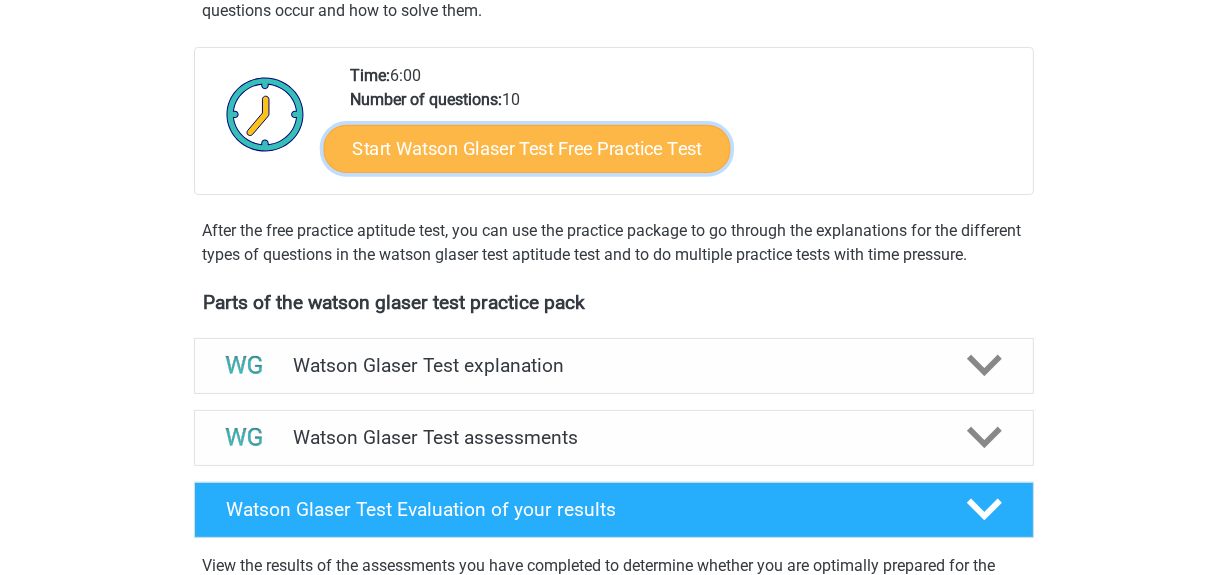 click on "Start Watson Glaser Test
Free Practice Test" at bounding box center [527, 149] 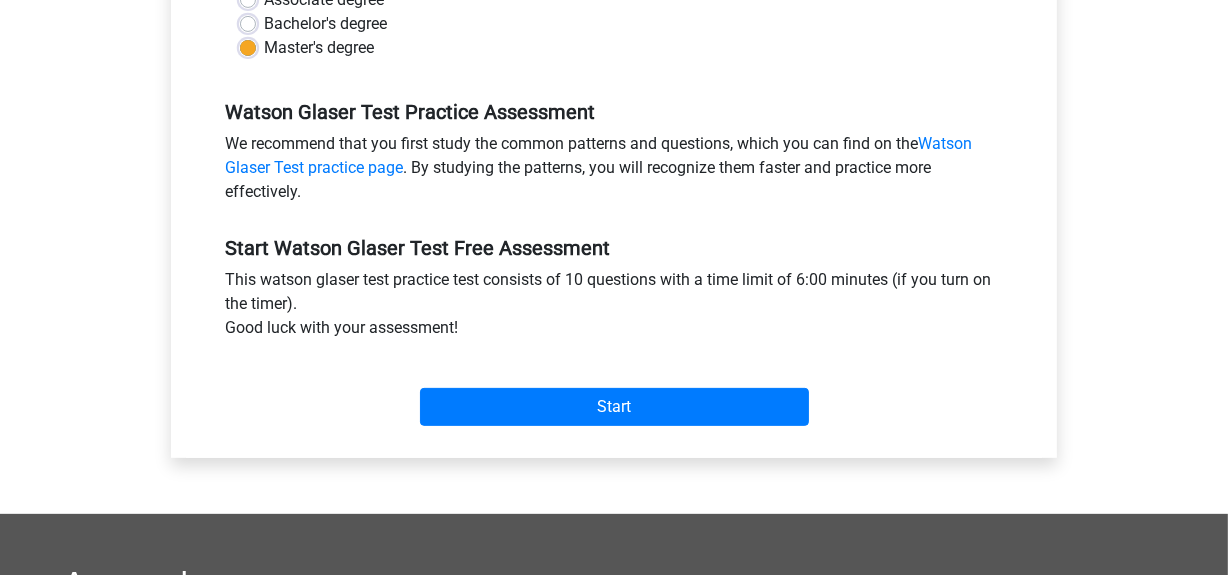 scroll, scrollTop: 539, scrollLeft: 0, axis: vertical 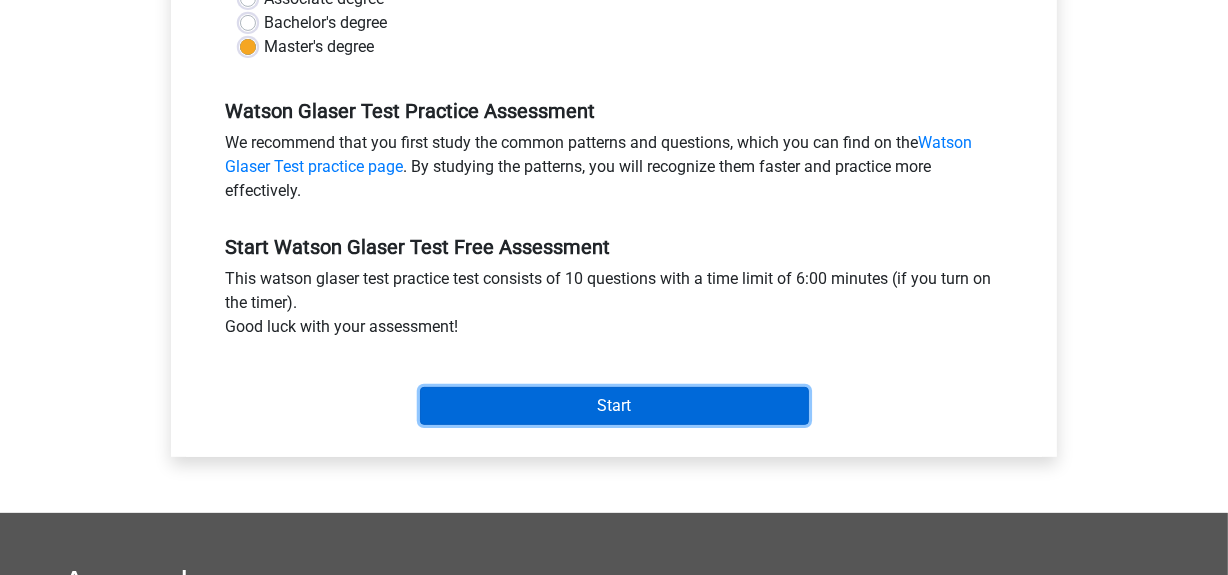 click on "Start" at bounding box center [614, 406] 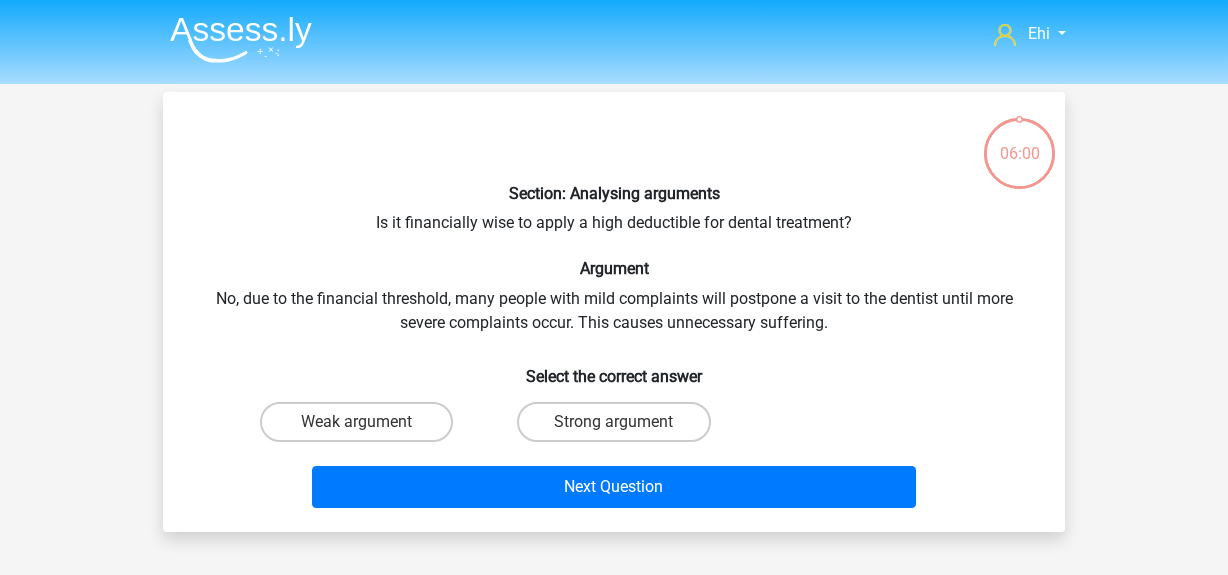 scroll, scrollTop: 0, scrollLeft: 0, axis: both 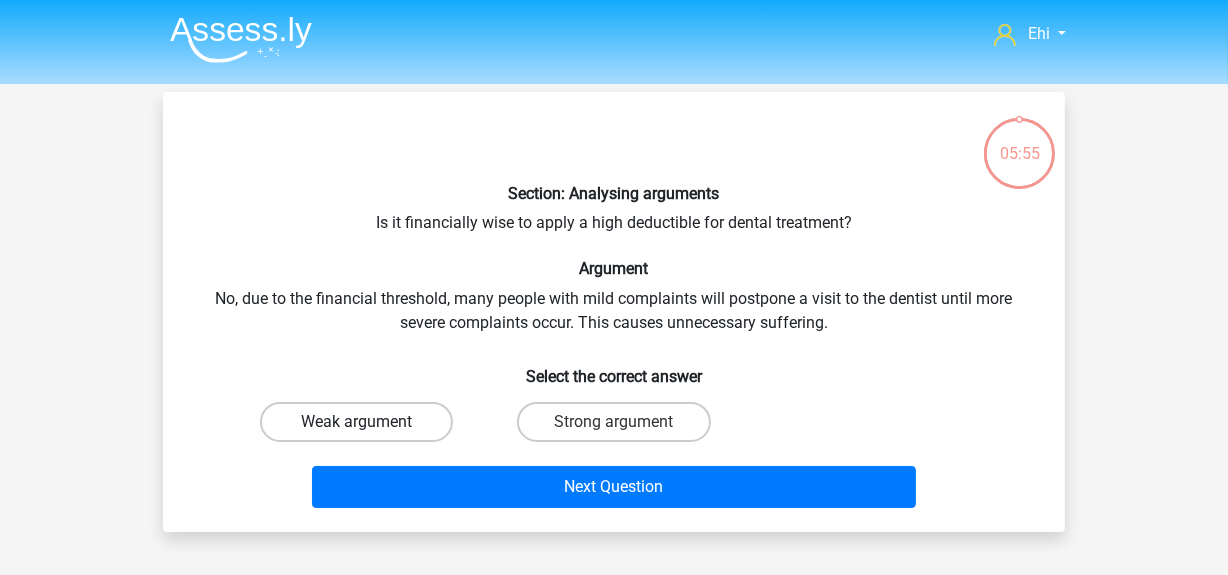 click on "Weak argument" at bounding box center [356, 422] 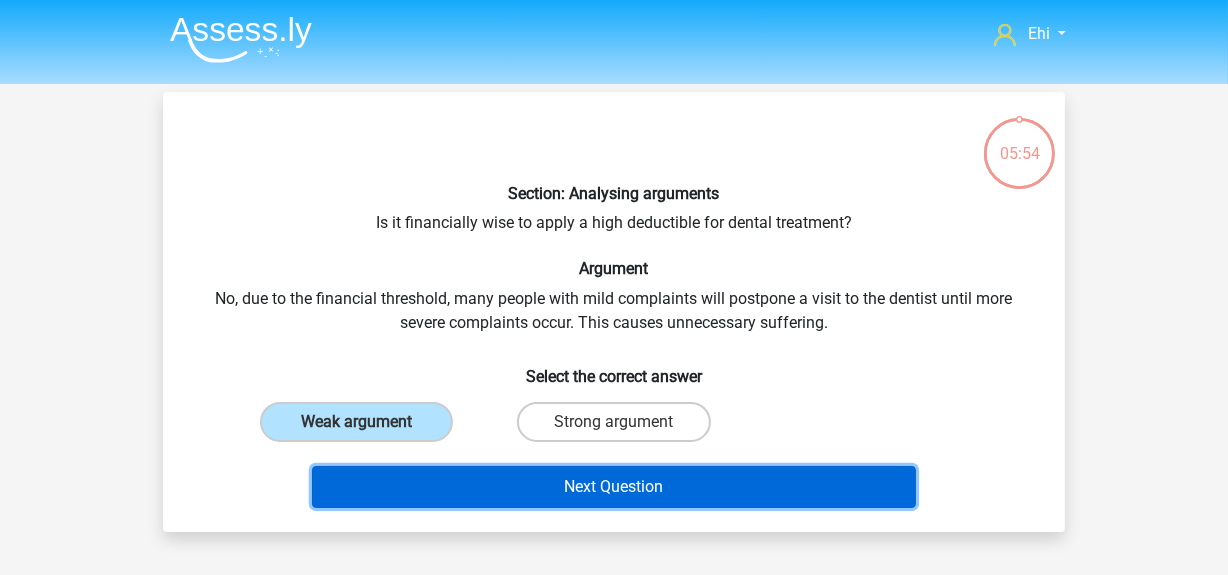 click on "Next Question" at bounding box center (614, 487) 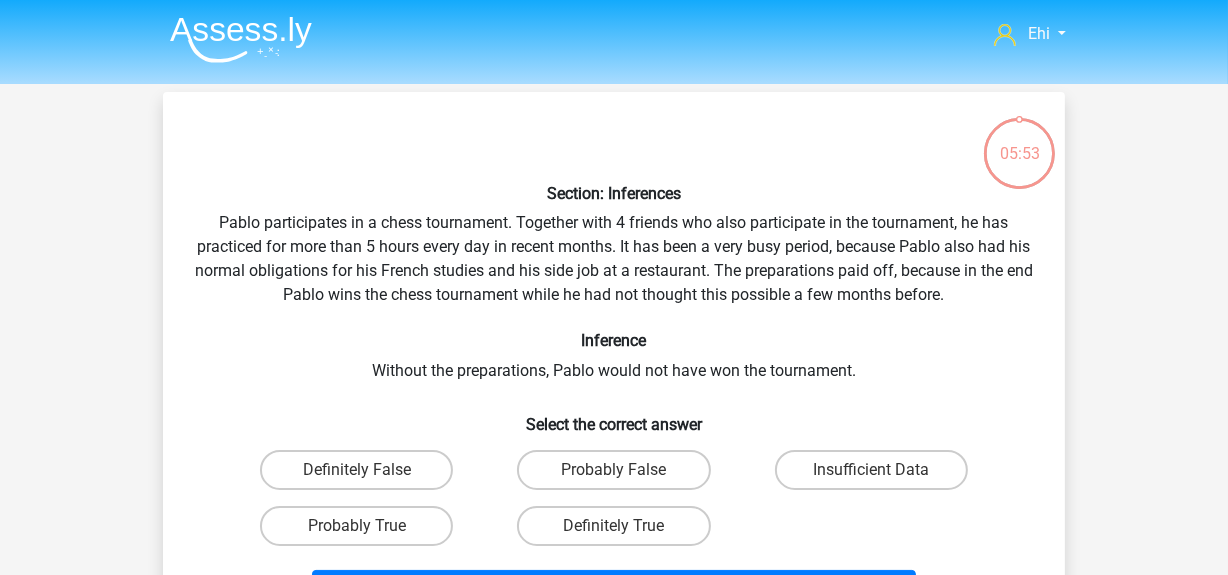 scroll, scrollTop: 91, scrollLeft: 0, axis: vertical 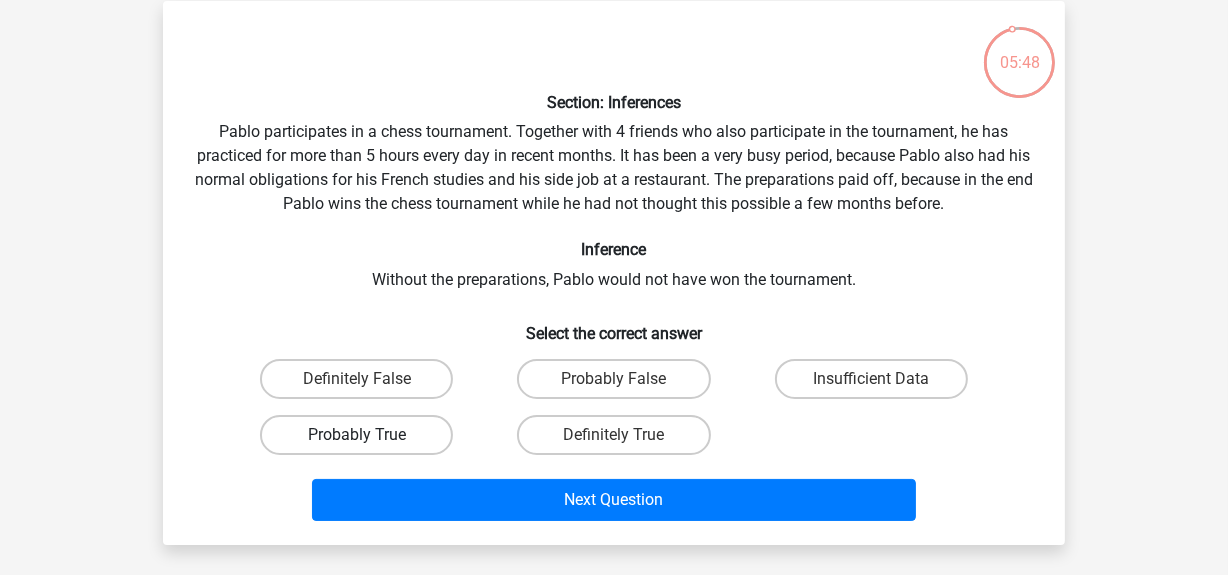 click on "Probably True" at bounding box center [356, 435] 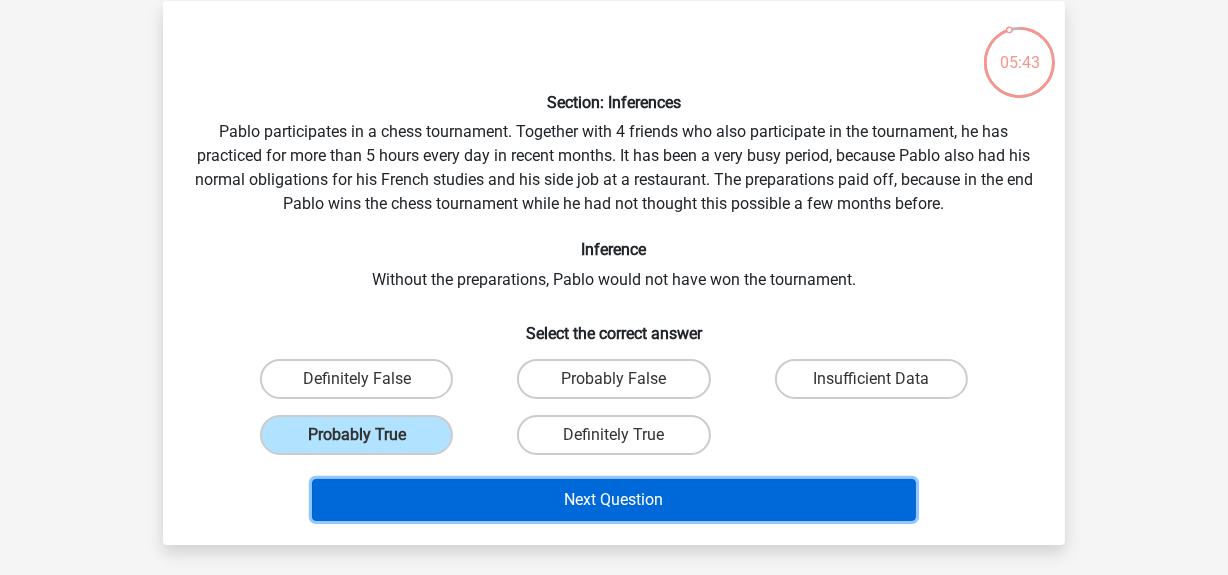 click on "Next Question" at bounding box center [614, 500] 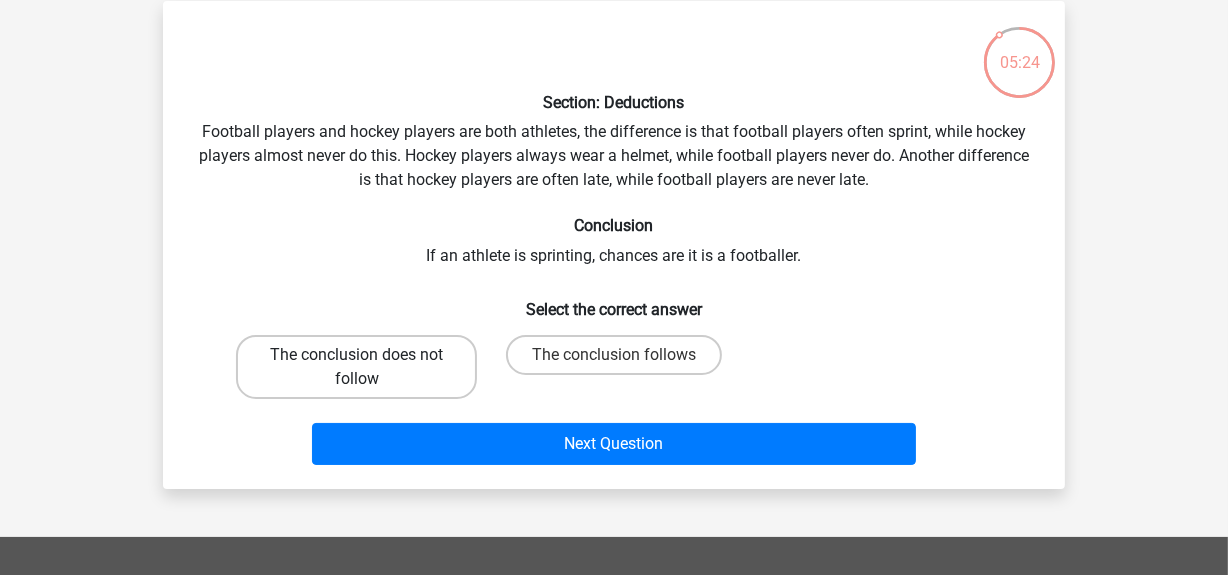 click on "The conclusion does not follow" at bounding box center [356, 367] 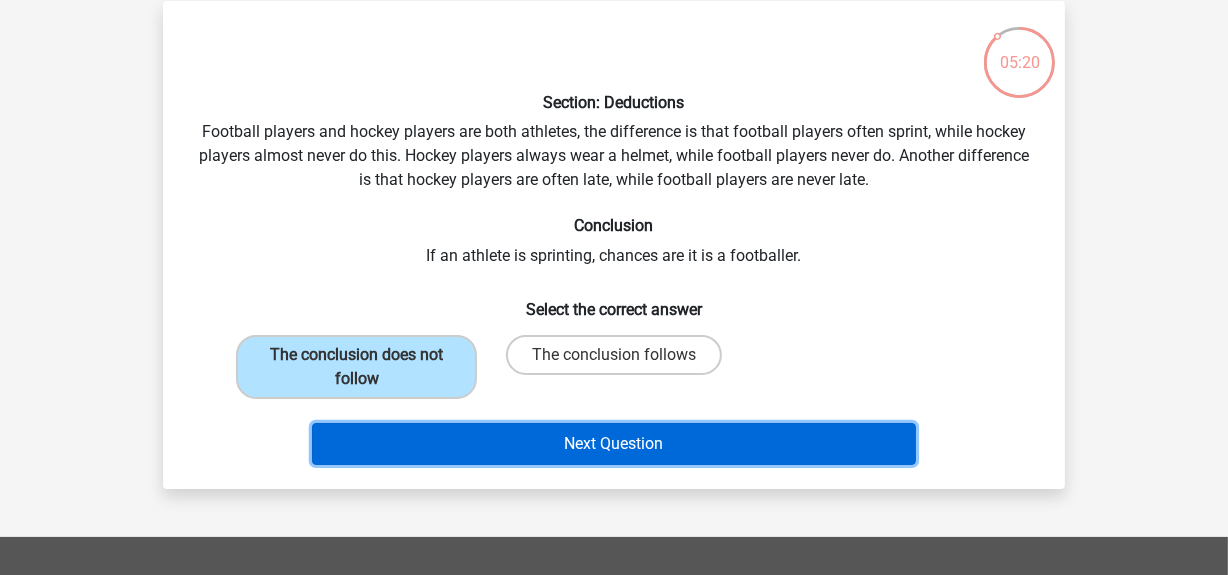 click on "Next Question" at bounding box center [614, 444] 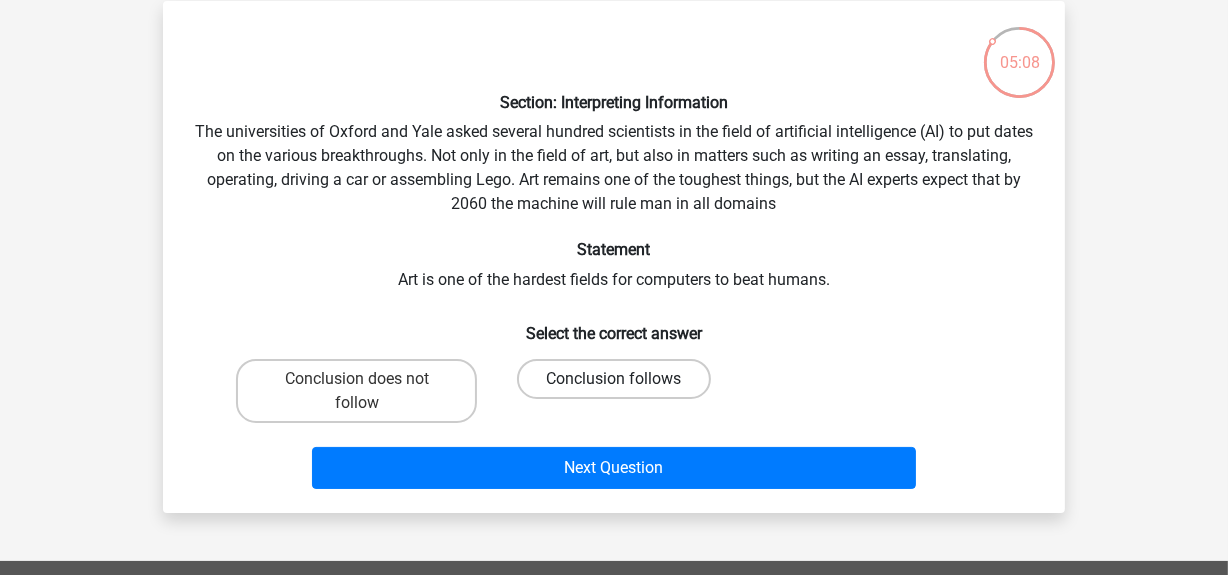 click on "Conclusion follows" at bounding box center (613, 379) 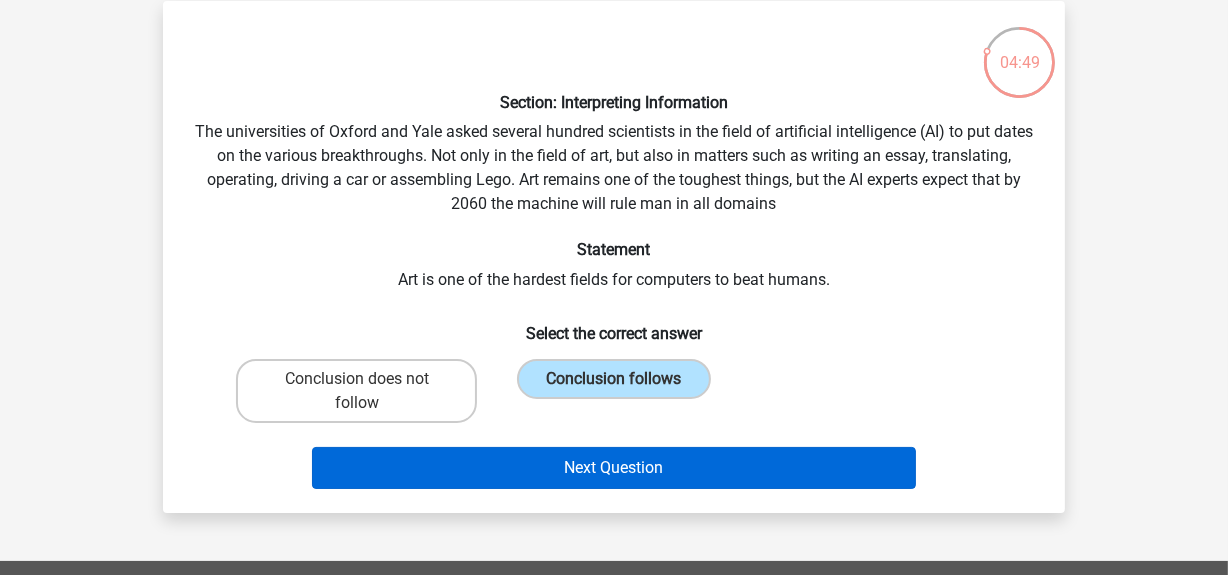 drag, startPoint x: 568, startPoint y: 491, endPoint x: 564, endPoint y: 478, distance: 13.601471 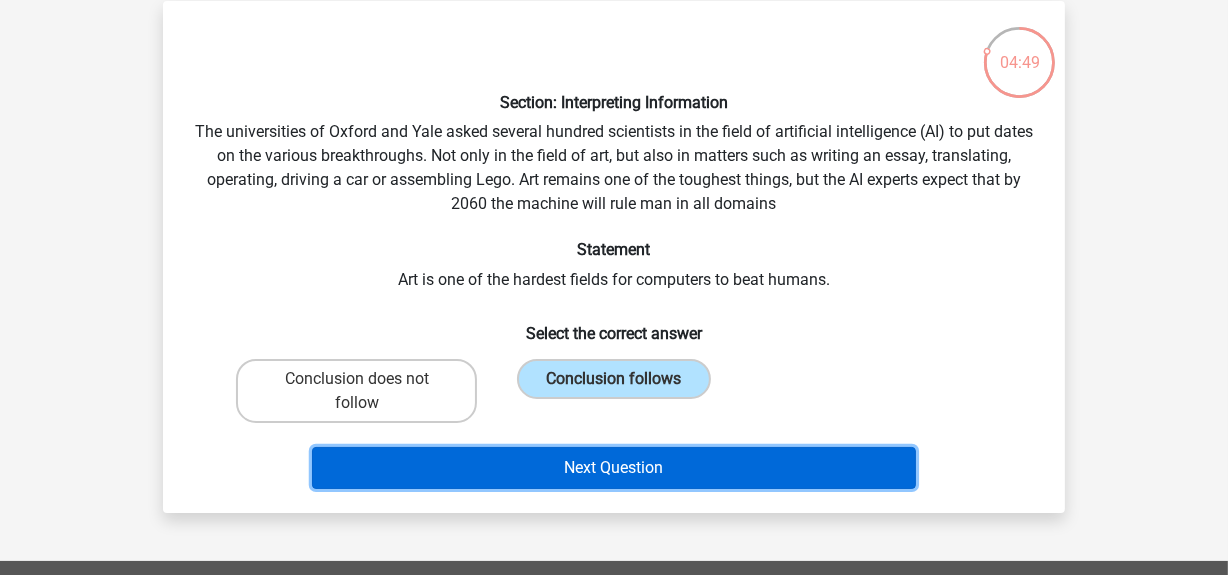 click on "Next Question" at bounding box center [614, 468] 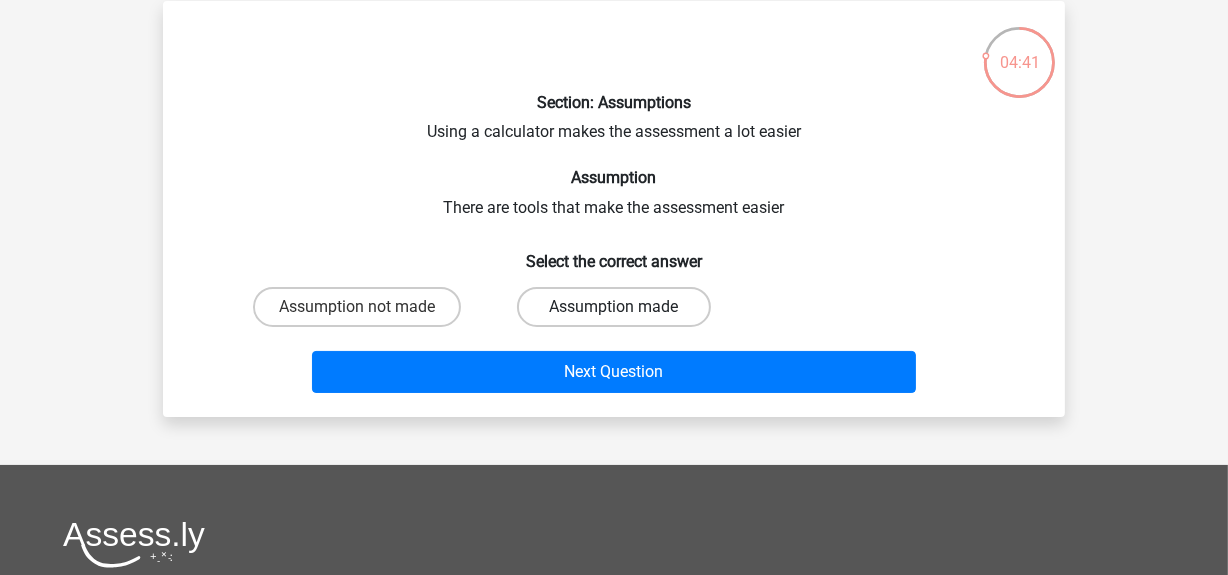click on "Assumption made" at bounding box center [613, 307] 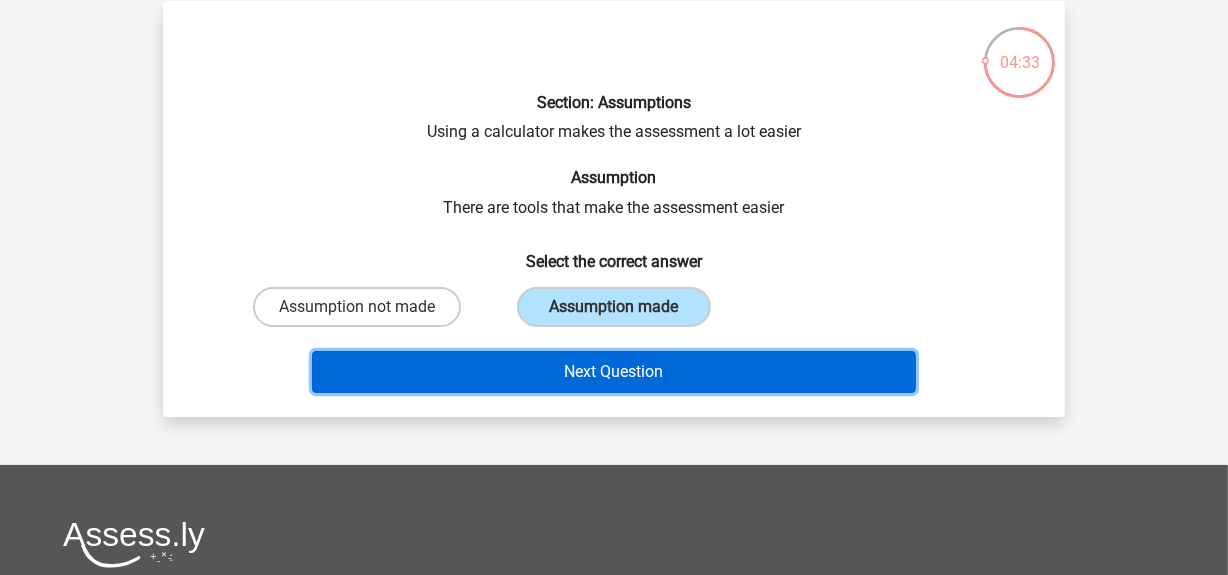 click on "Next Question" at bounding box center [614, 372] 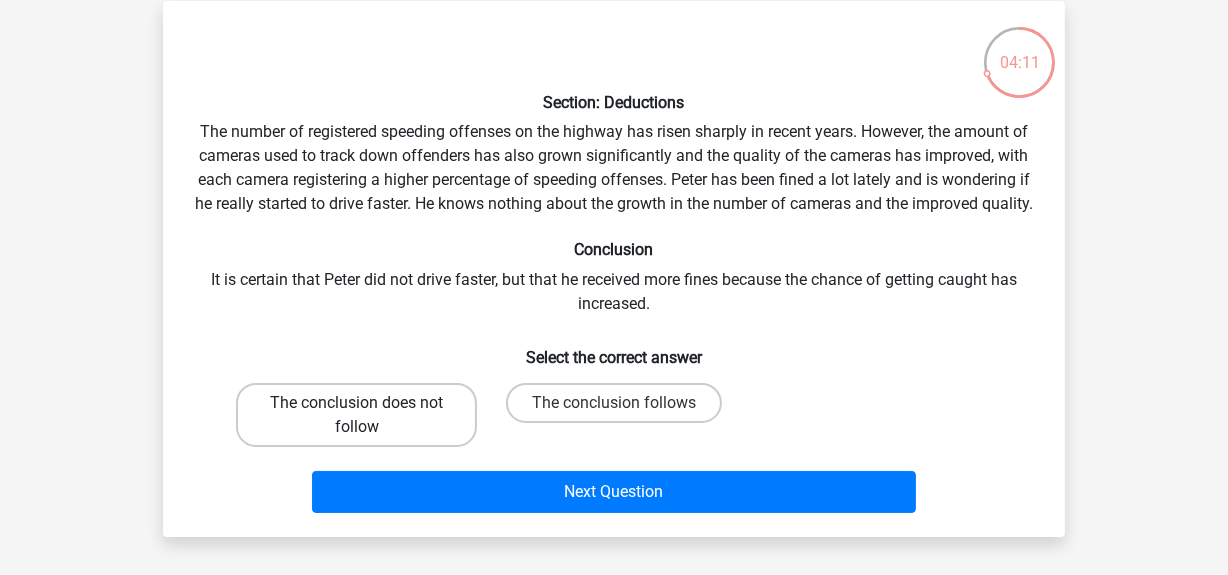 click on "The conclusion does not follow" at bounding box center [356, 415] 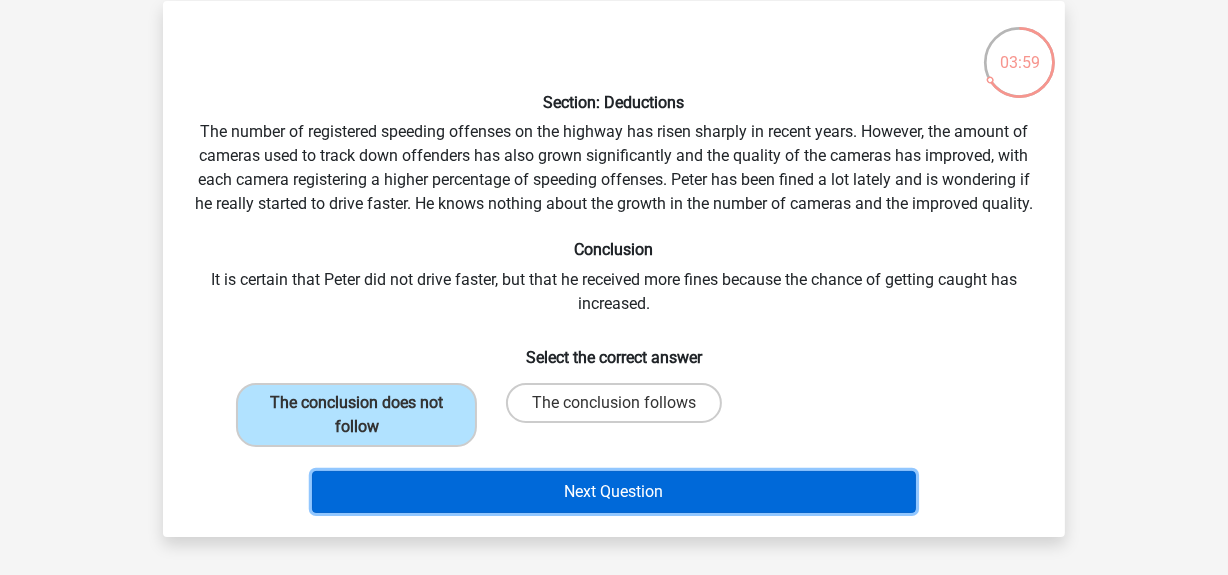 click on "Next Question" at bounding box center (614, 492) 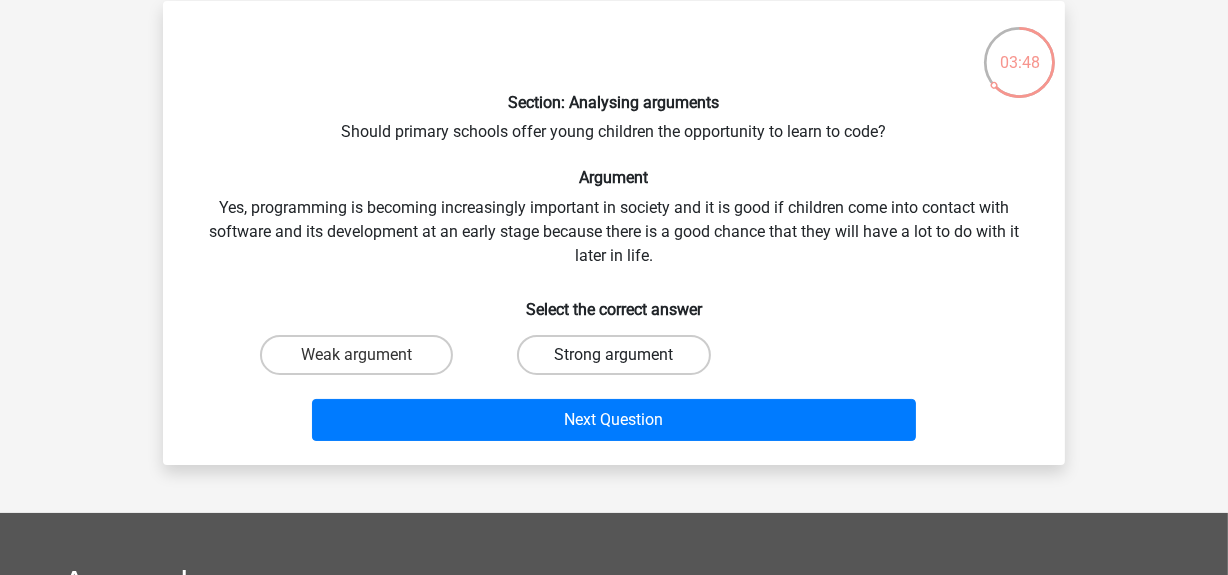 click on "Strong argument" at bounding box center [613, 355] 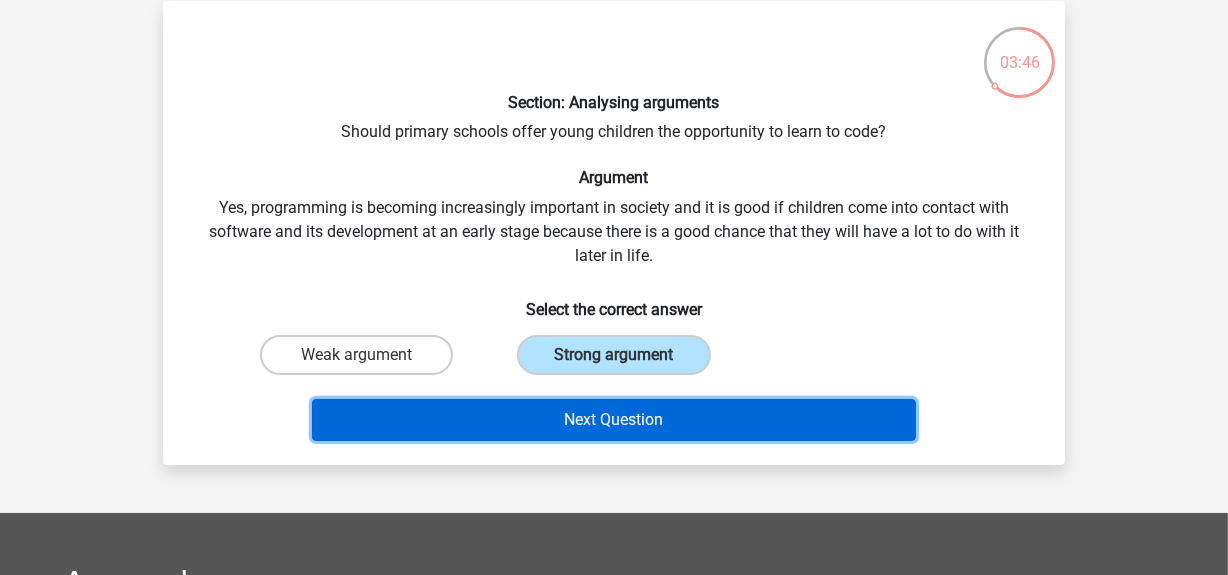 click on "Next Question" at bounding box center [614, 420] 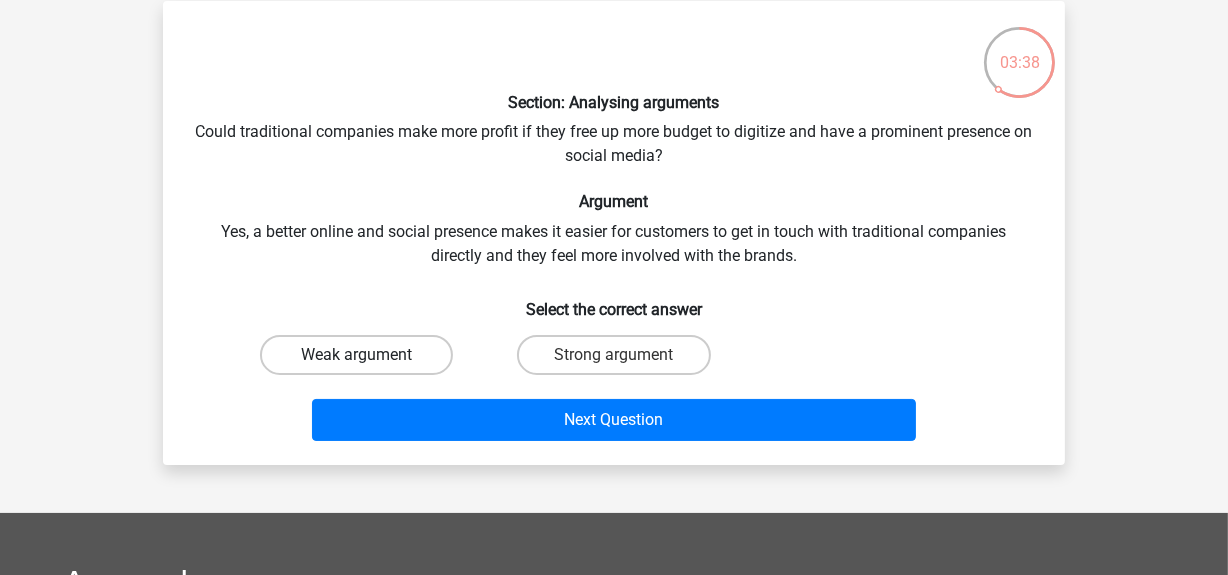 click on "Weak argument" at bounding box center (356, 355) 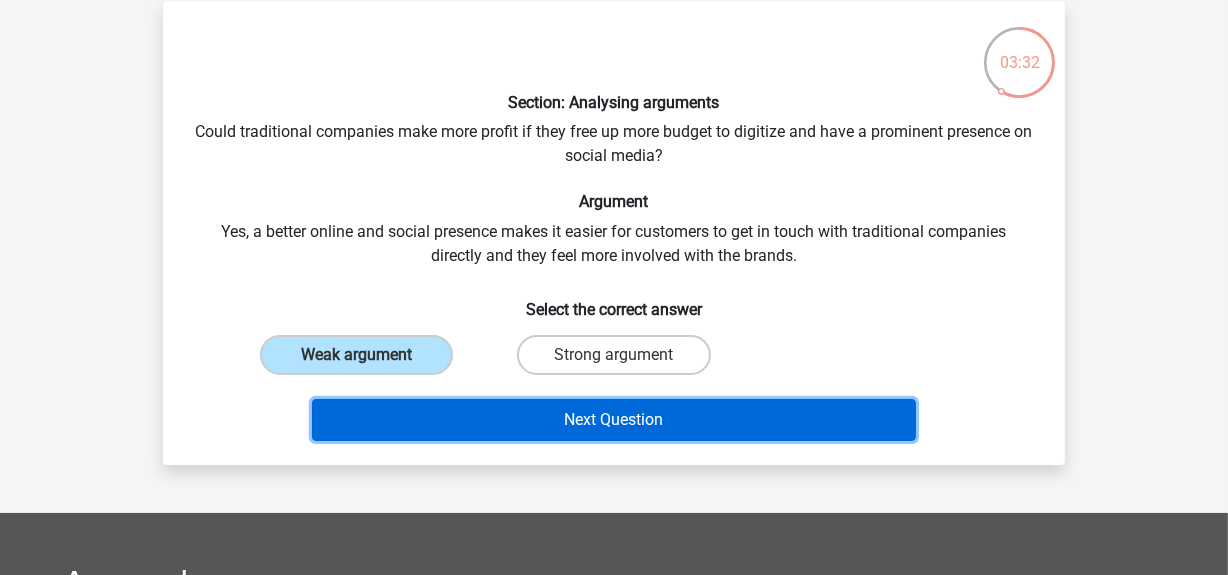 click on "Next Question" at bounding box center [614, 420] 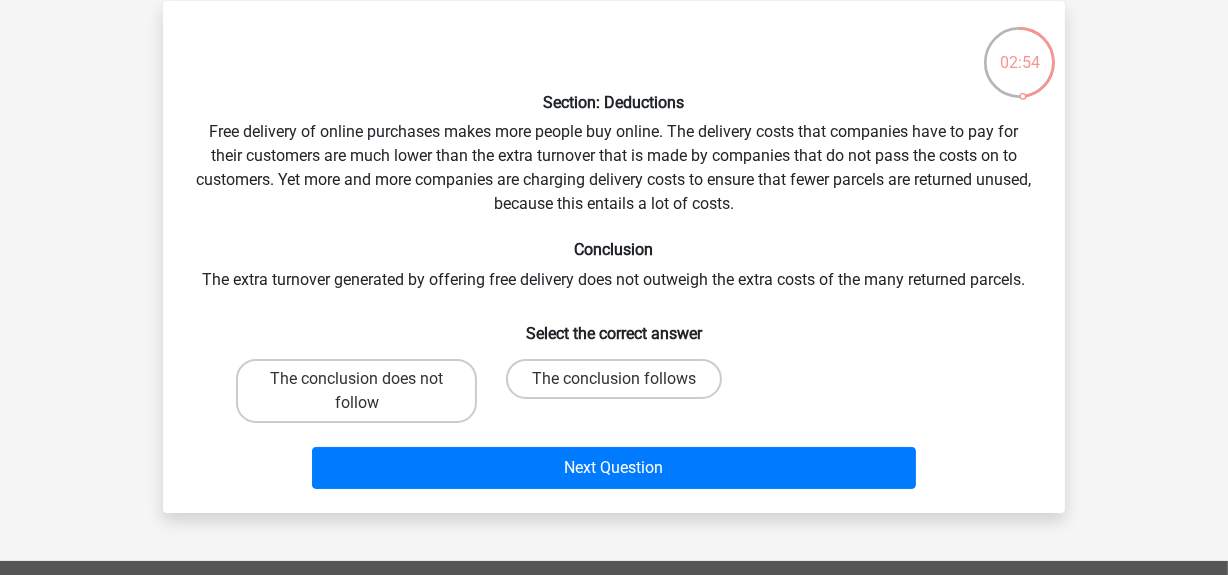 click on "The conclusion follows" at bounding box center (620, 385) 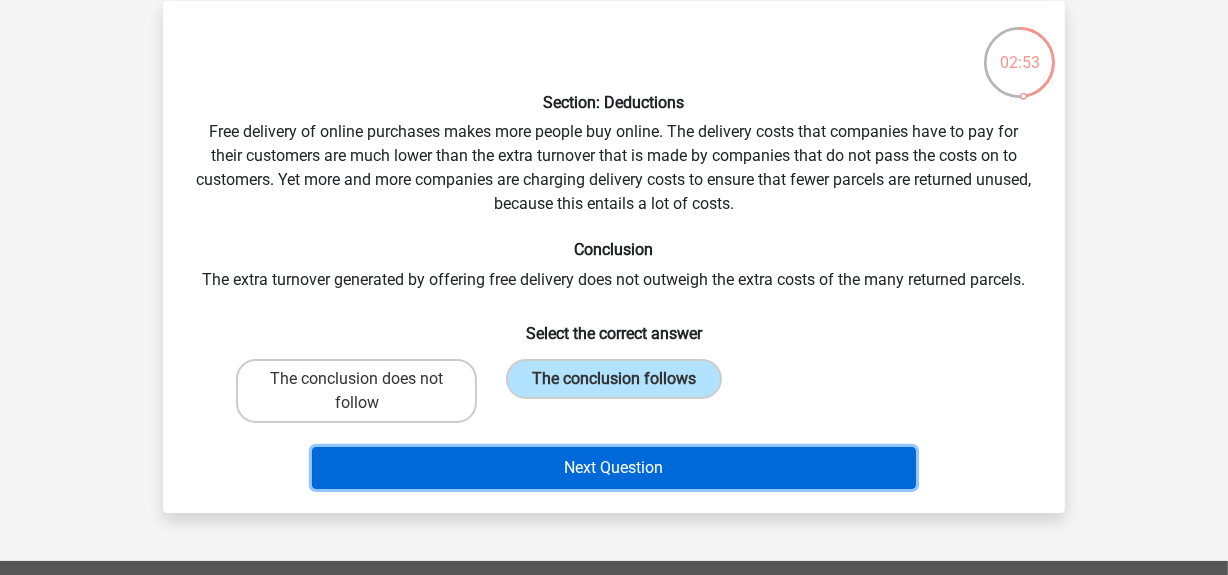 click on "Next Question" at bounding box center [614, 468] 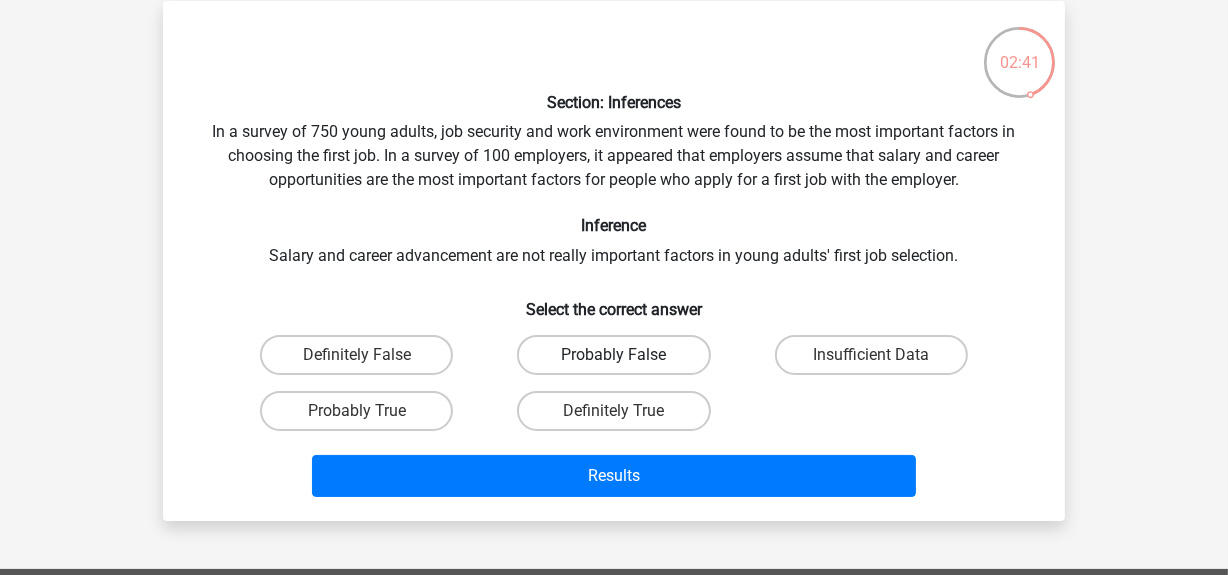 click on "Probably False" at bounding box center [613, 355] 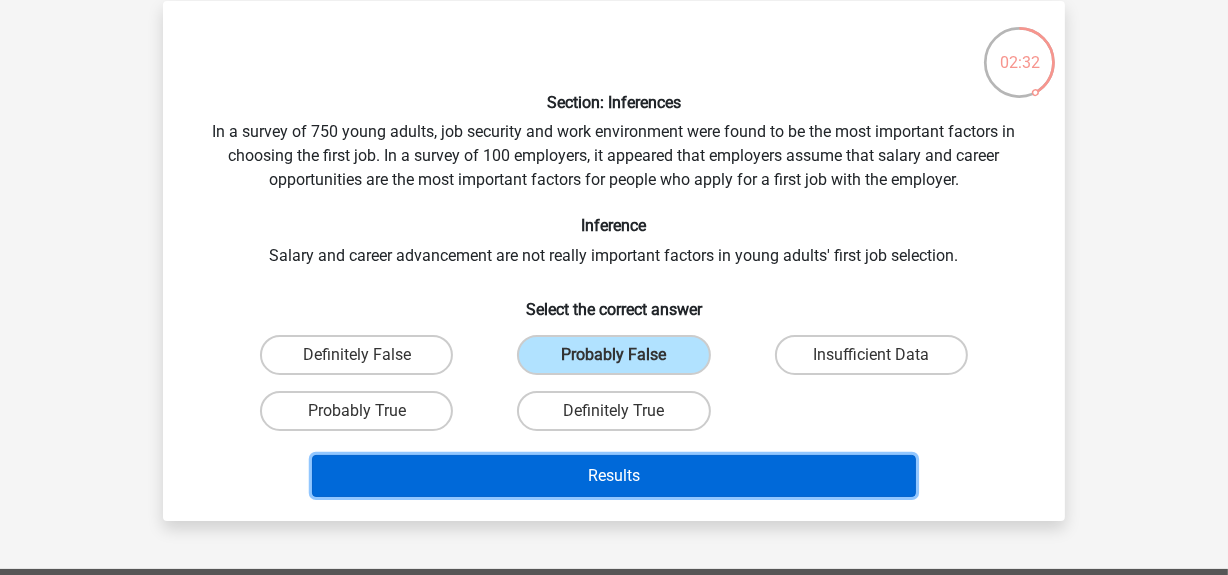 click on "Results" at bounding box center (614, 476) 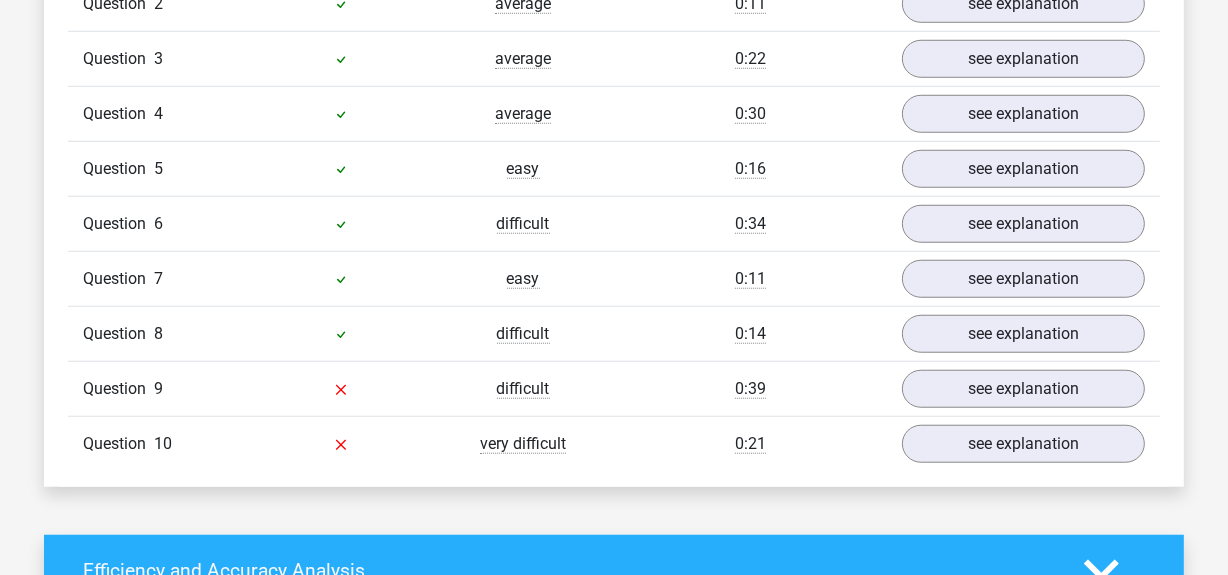 scroll, scrollTop: 1448, scrollLeft: 0, axis: vertical 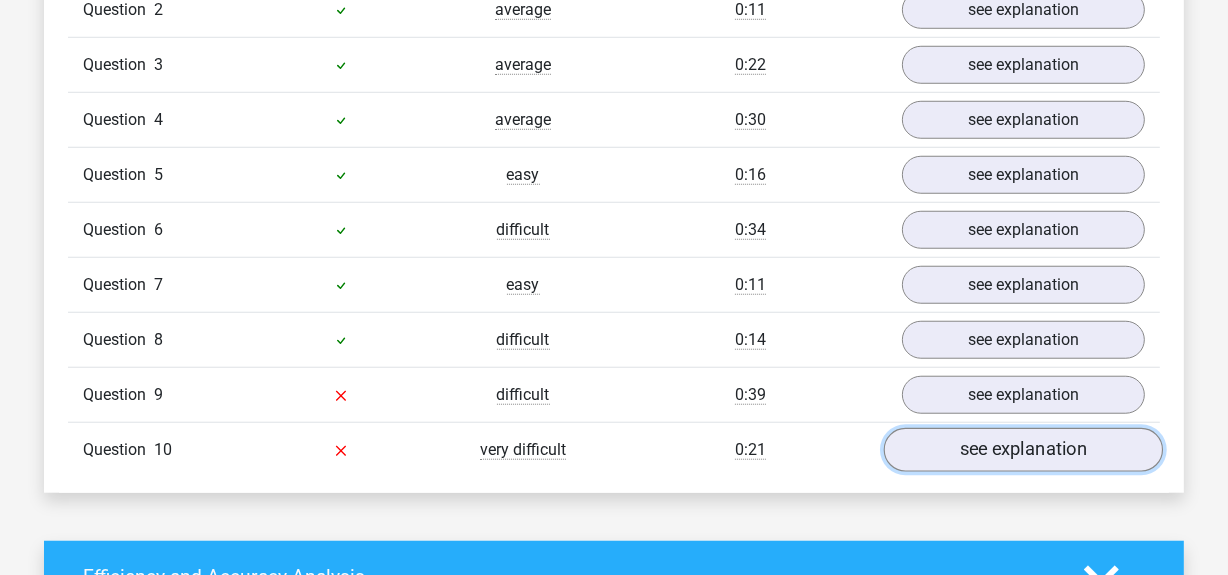 click on "see explanation" at bounding box center (1023, 450) 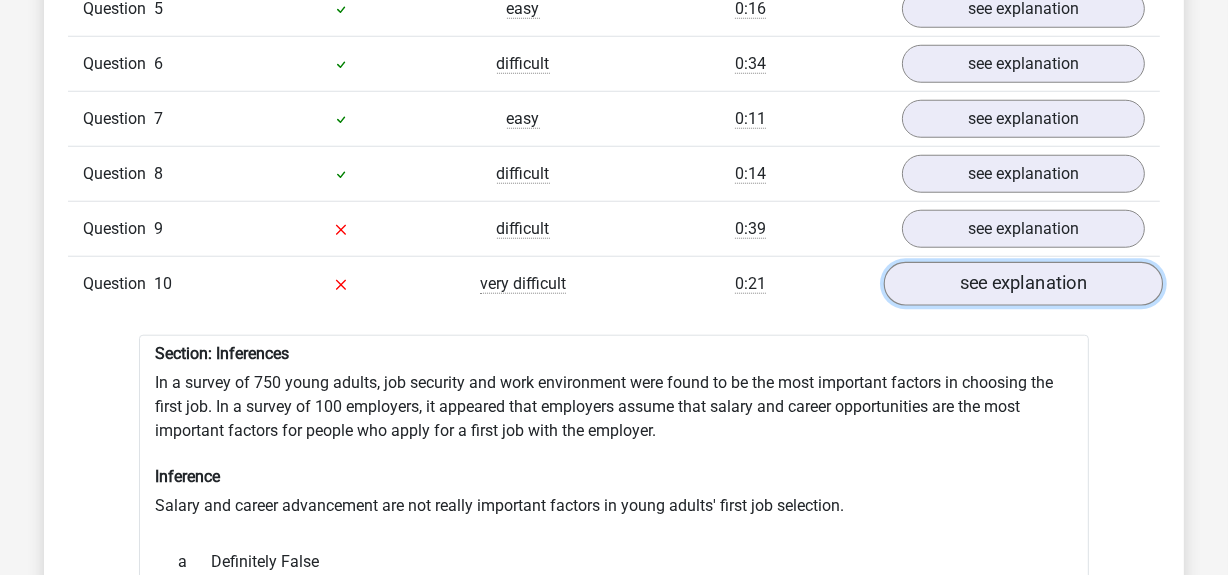 scroll, scrollTop: 1560, scrollLeft: 0, axis: vertical 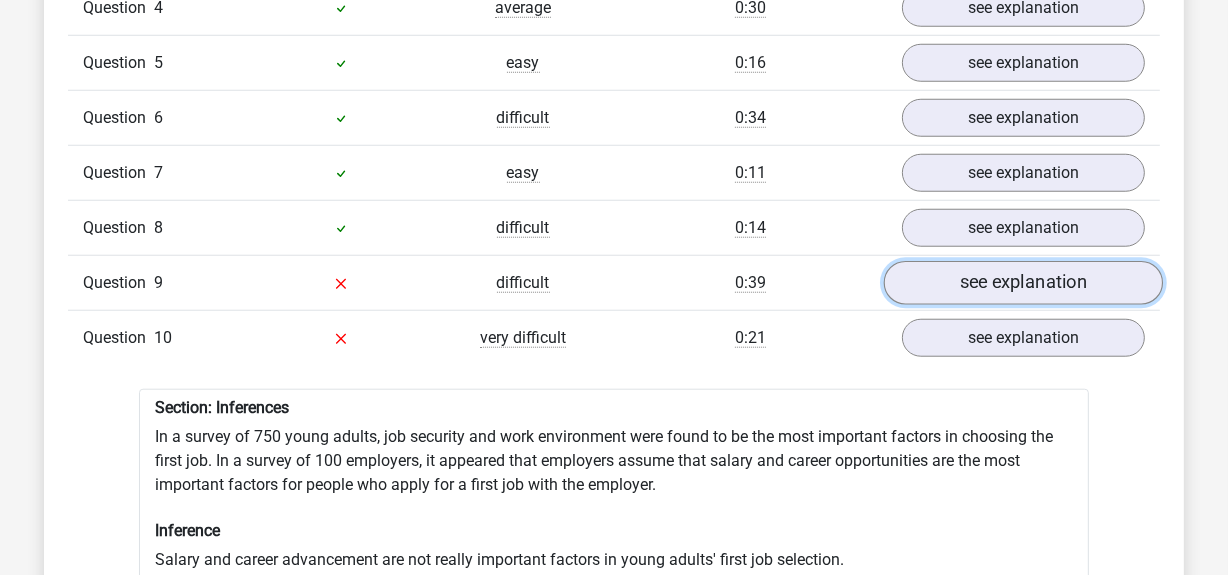 click on "see explanation" at bounding box center (1023, 283) 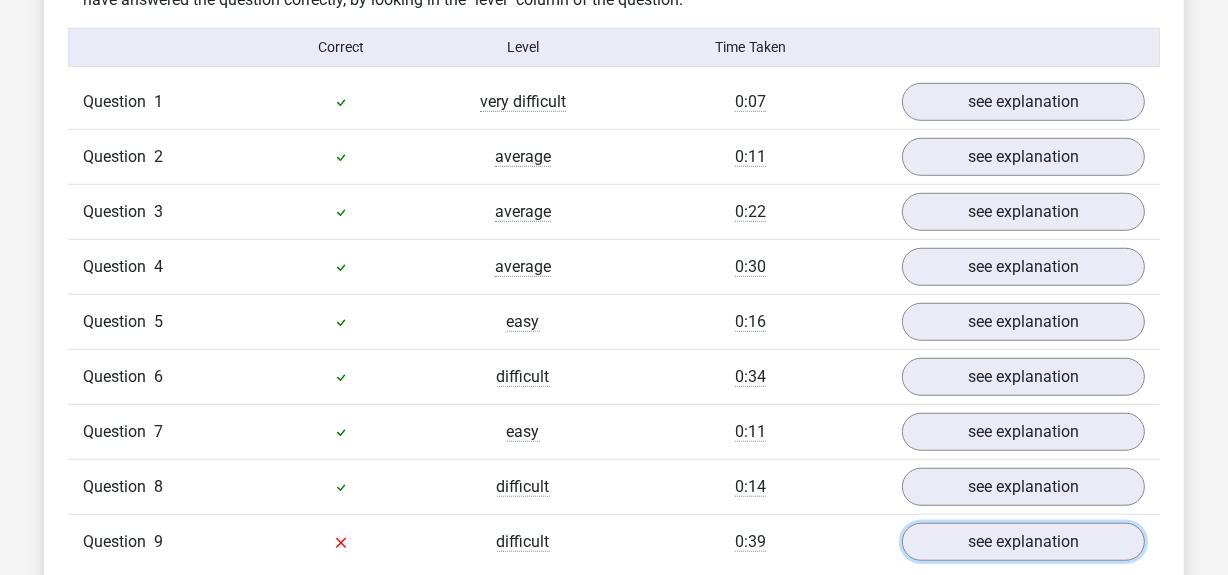 scroll, scrollTop: 1300, scrollLeft: 0, axis: vertical 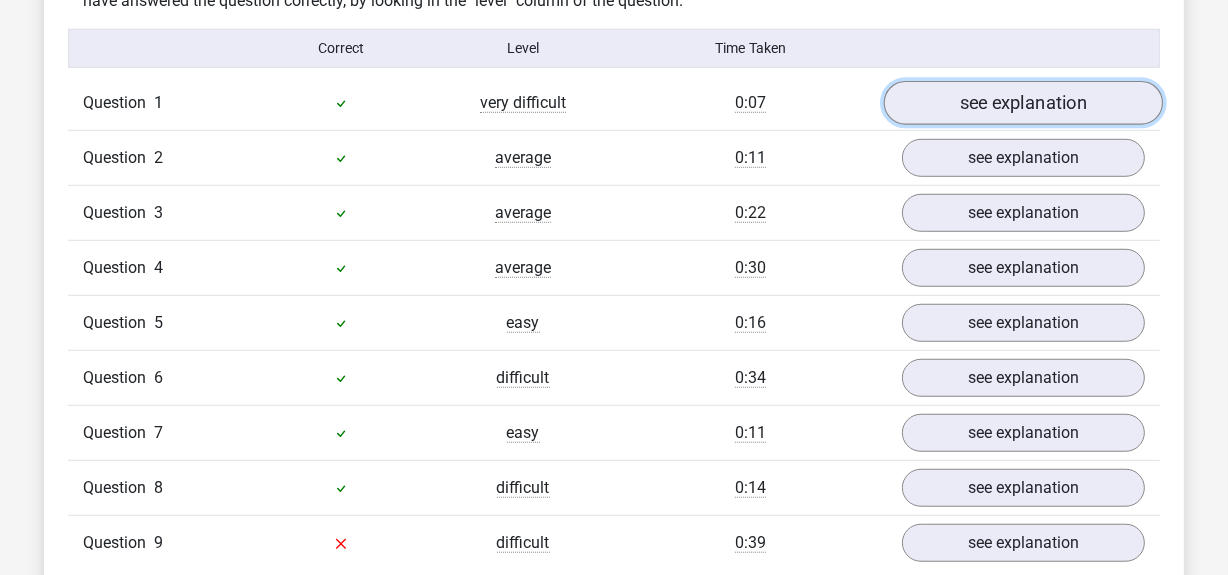 click on "see explanation" at bounding box center (1023, 103) 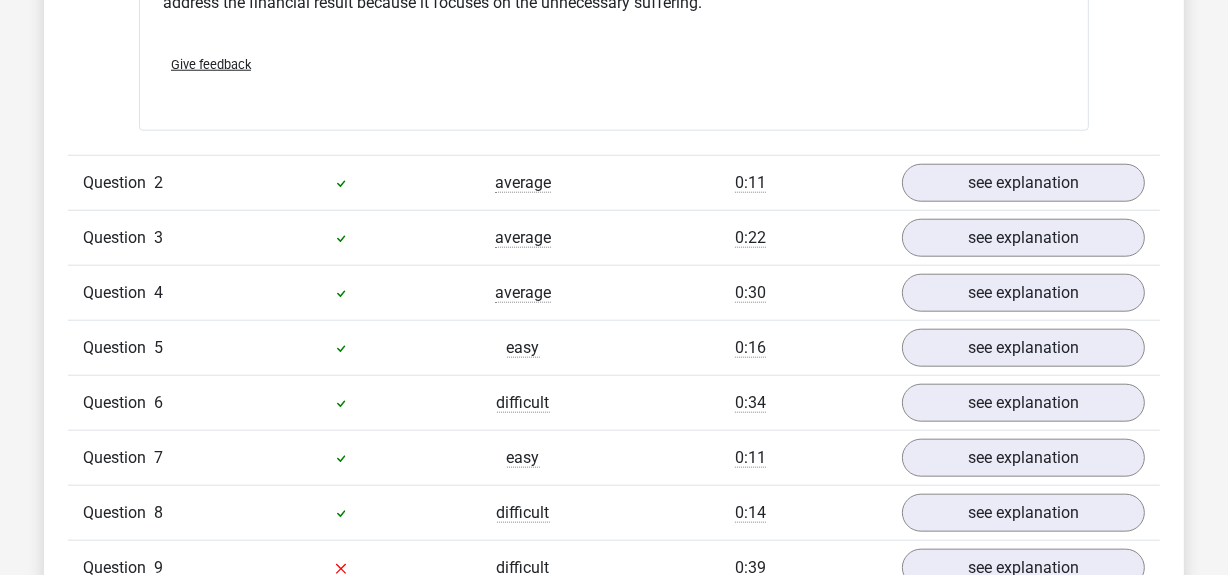 scroll, scrollTop: 1801, scrollLeft: 0, axis: vertical 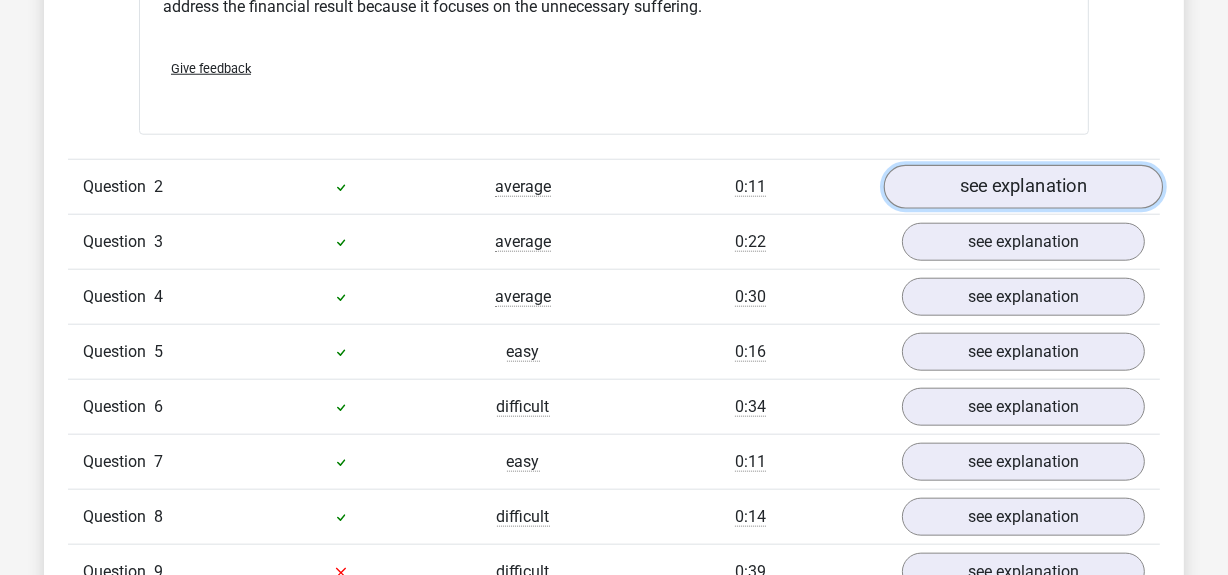click on "see explanation" at bounding box center (1023, 188) 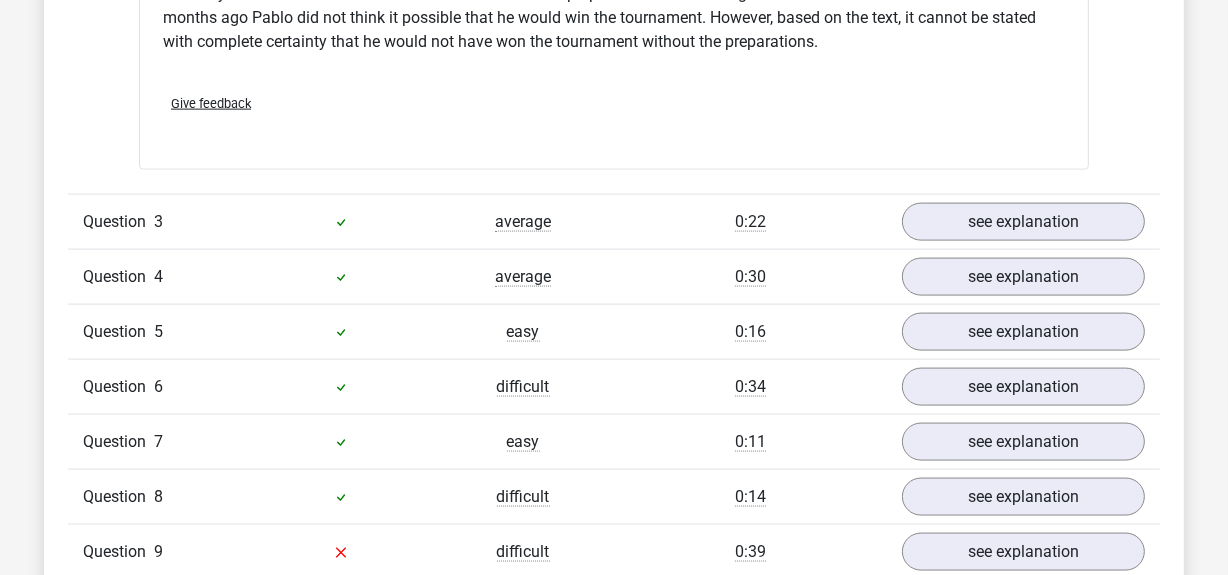 scroll, scrollTop: 2550, scrollLeft: 0, axis: vertical 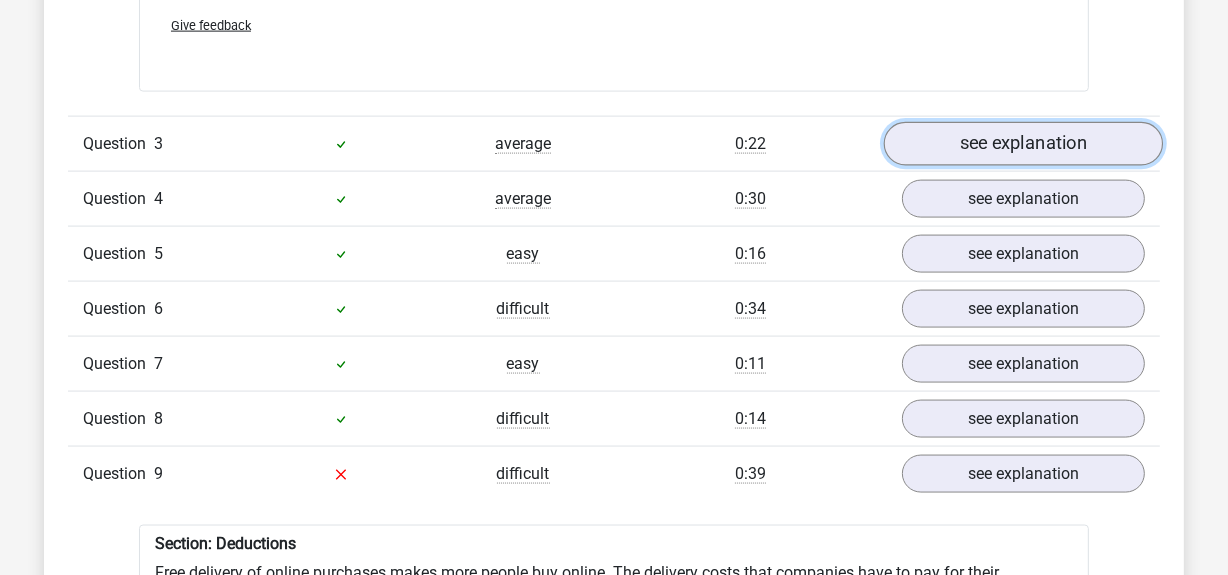 click on "see explanation" at bounding box center (1023, 144) 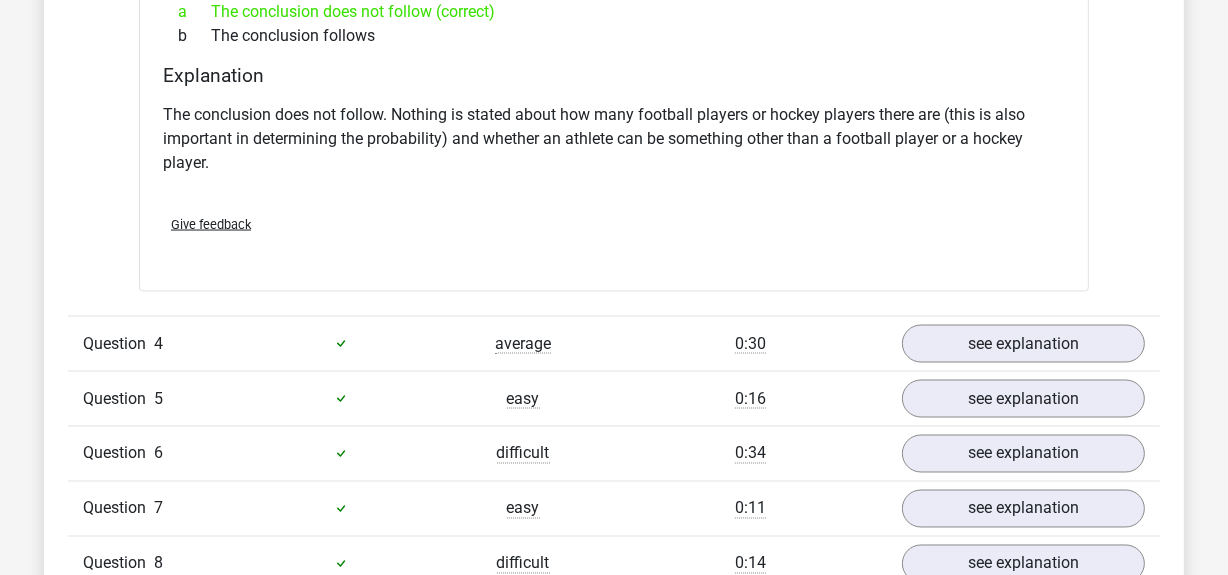 scroll, scrollTop: 2964, scrollLeft: 0, axis: vertical 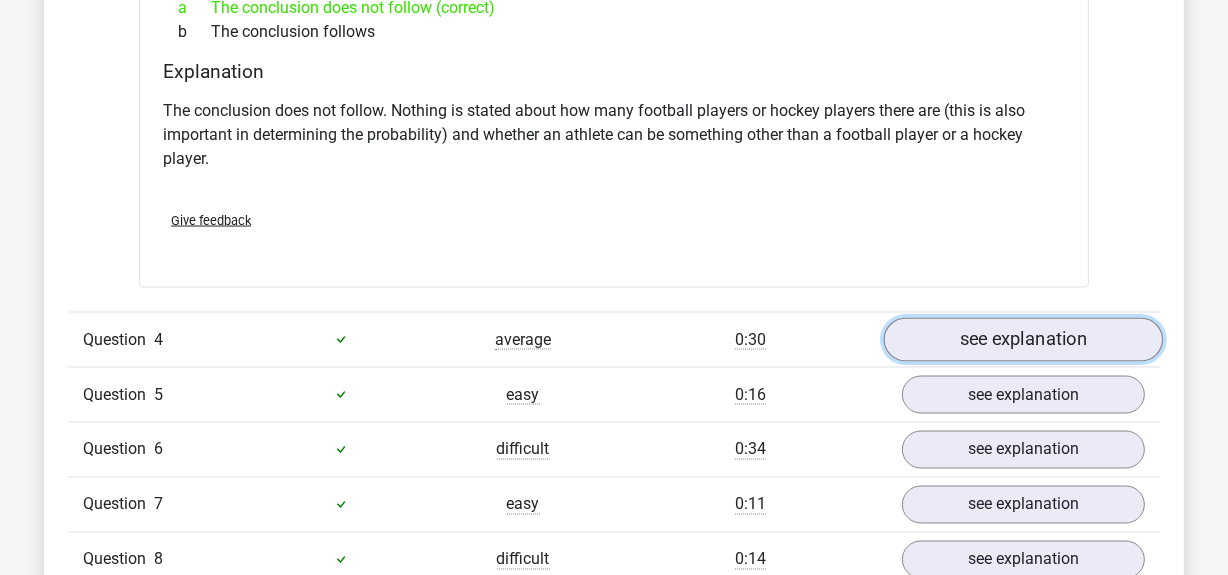 click on "see explanation" at bounding box center [1023, 340] 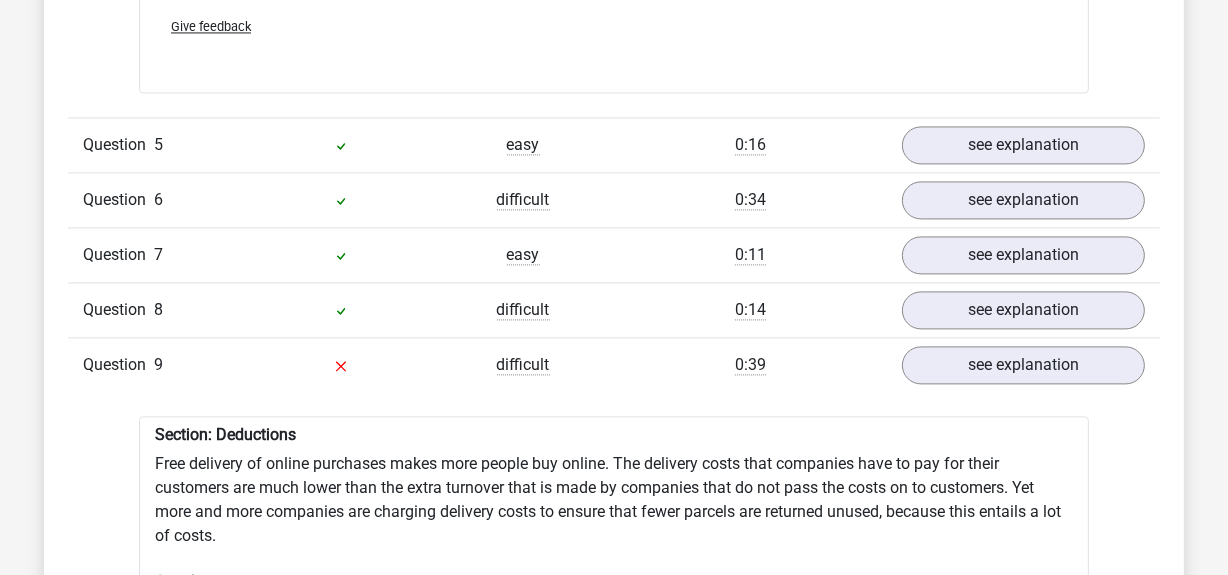 scroll, scrollTop: 3773, scrollLeft: 0, axis: vertical 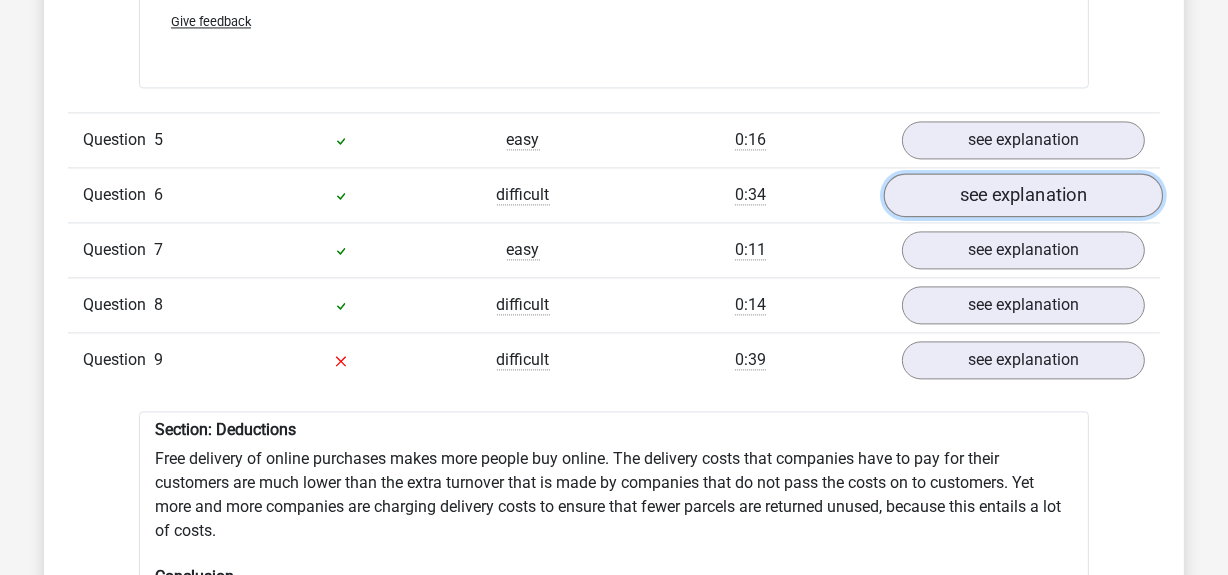 click on "see explanation" at bounding box center (1023, 195) 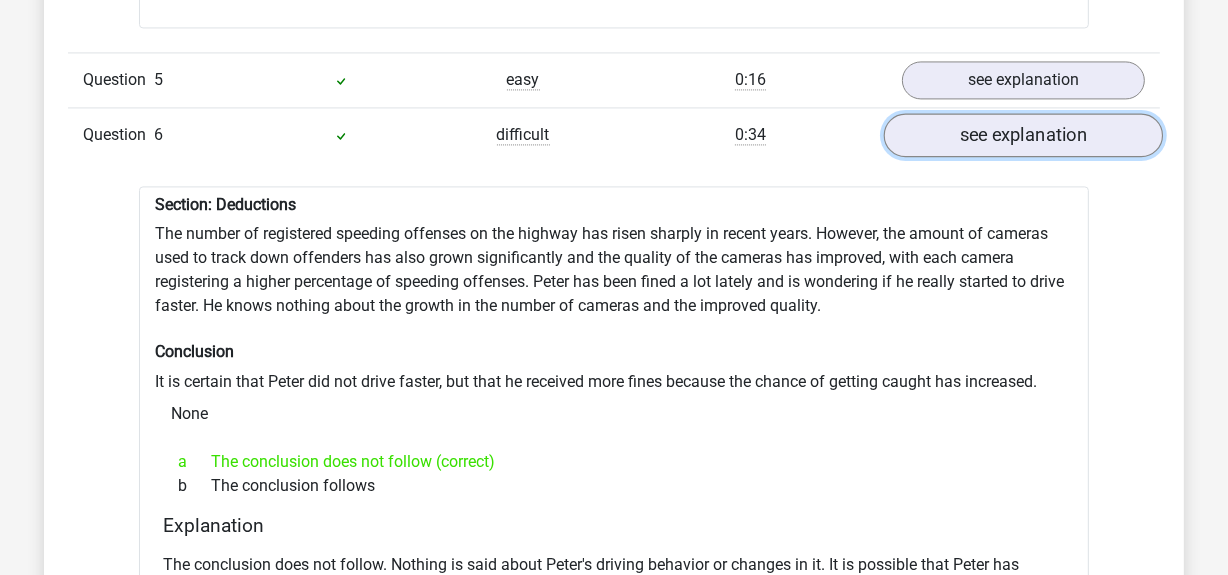 scroll, scrollTop: 3830, scrollLeft: 0, axis: vertical 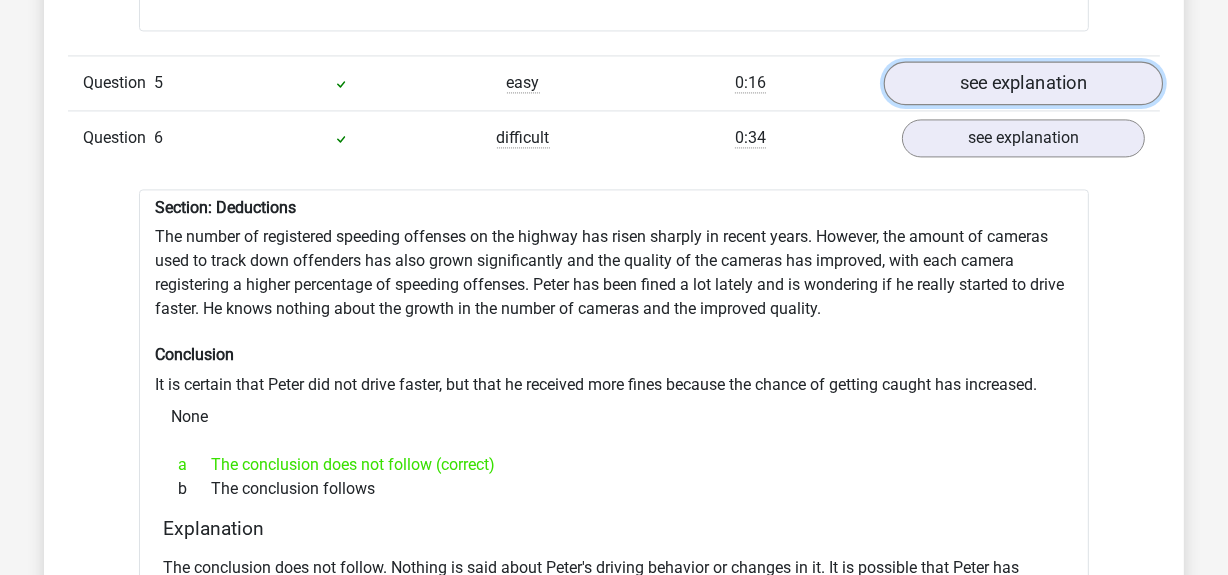click on "see explanation" at bounding box center (1023, 83) 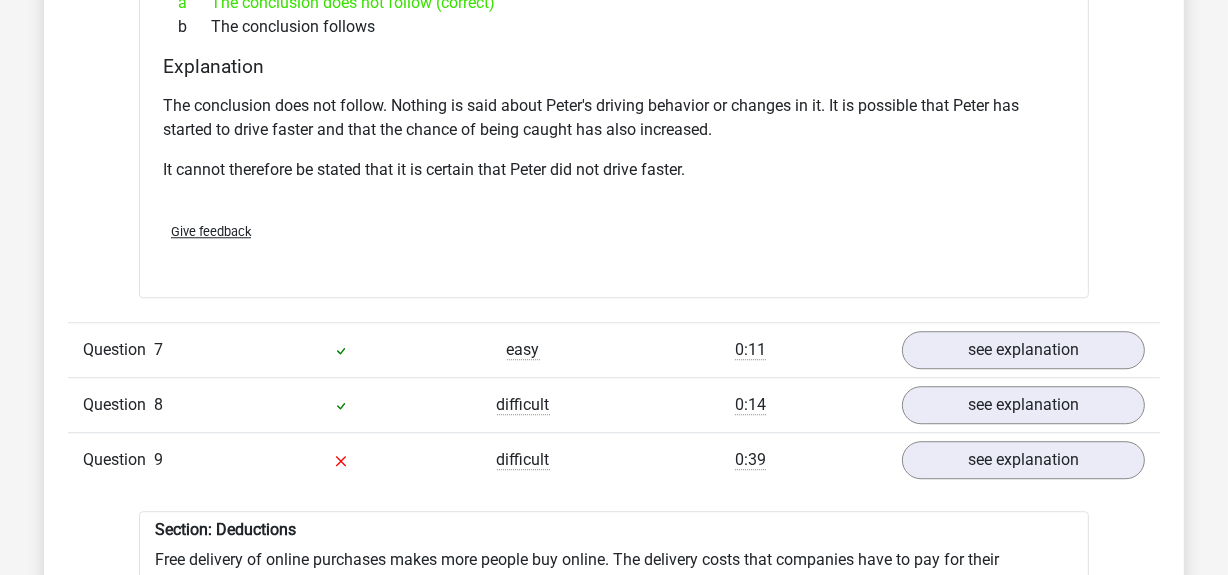 scroll, scrollTop: 4794, scrollLeft: 0, axis: vertical 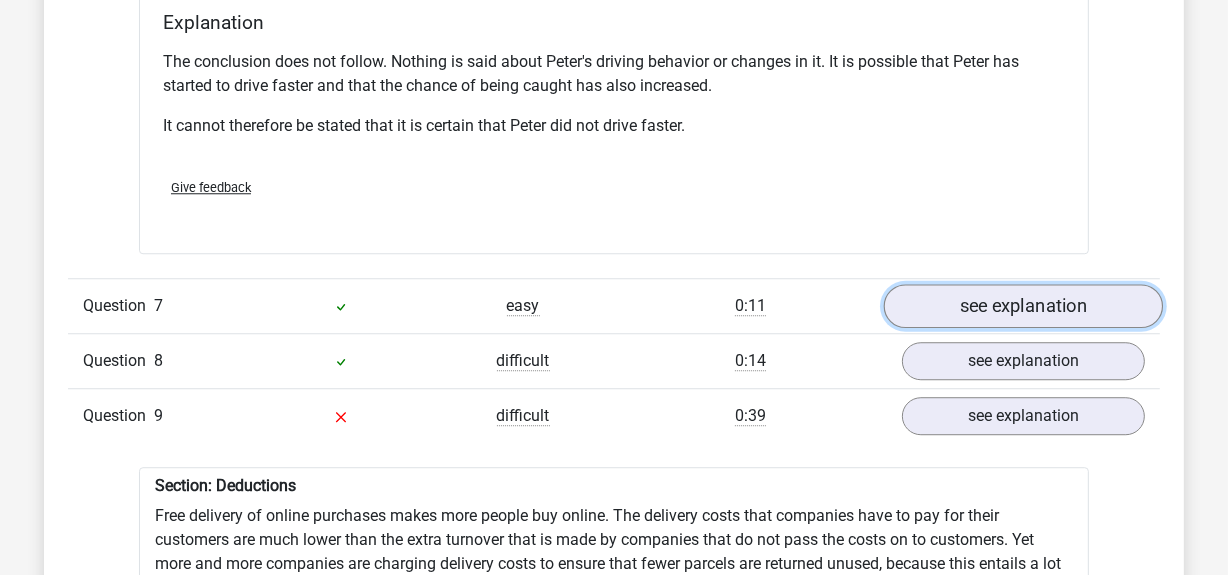 click on "see explanation" at bounding box center [1023, 307] 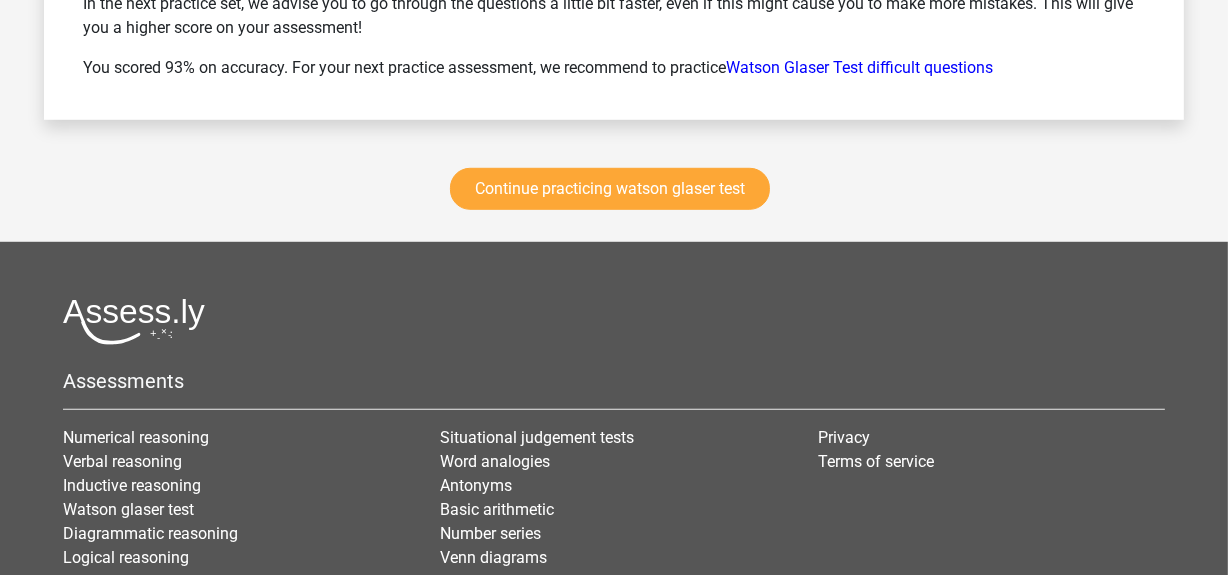 scroll, scrollTop: 8024, scrollLeft: 0, axis: vertical 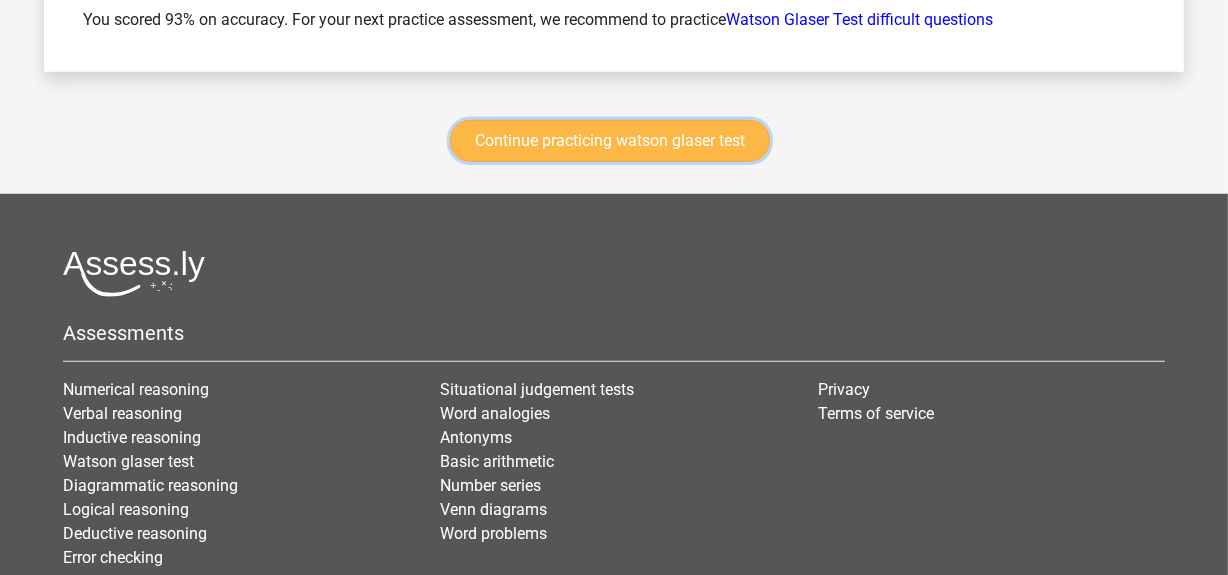 click on "Continue practicing watson glaser test" at bounding box center (610, 141) 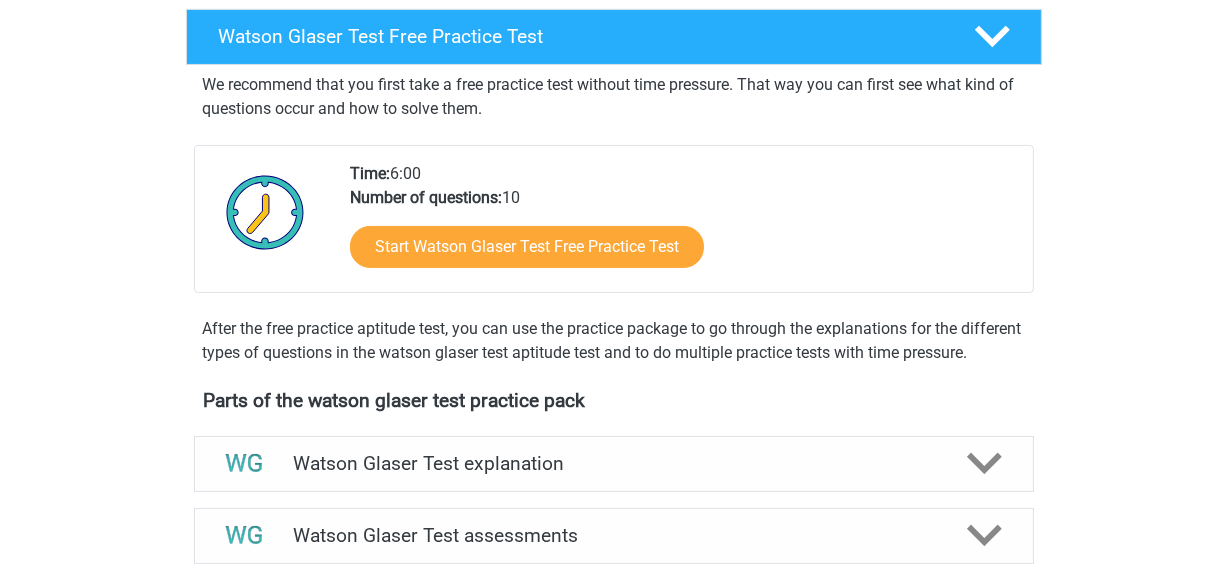 scroll, scrollTop: 306, scrollLeft: 0, axis: vertical 